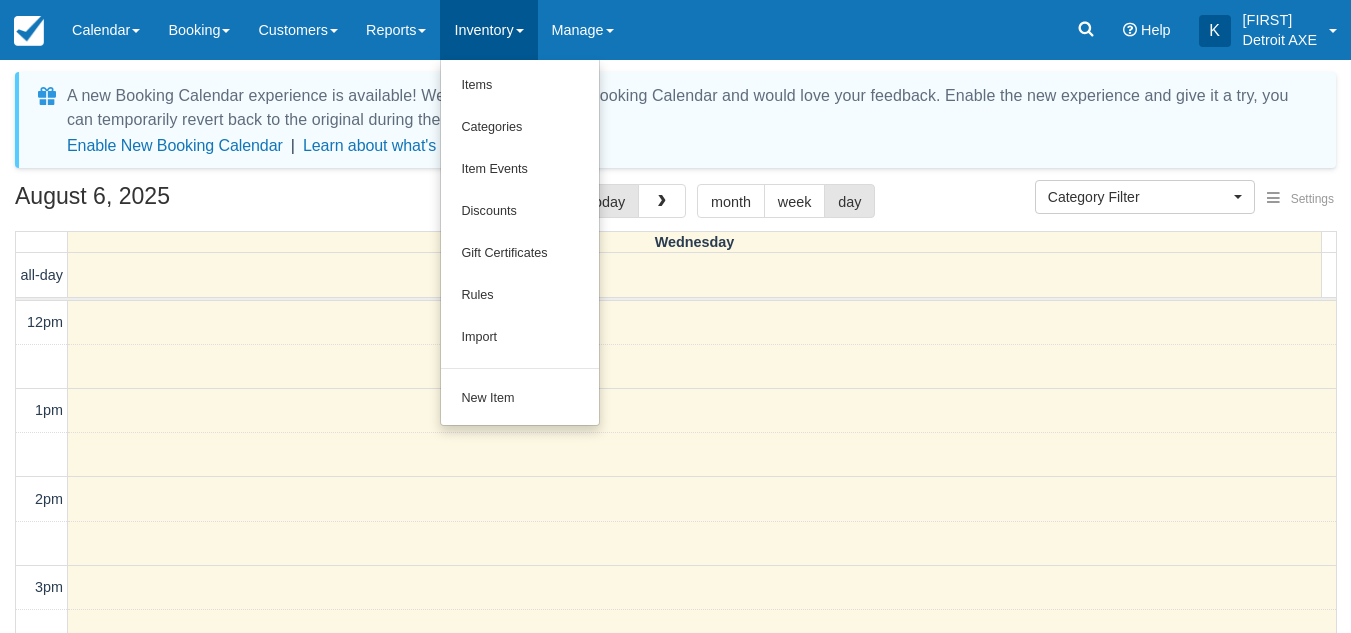 select 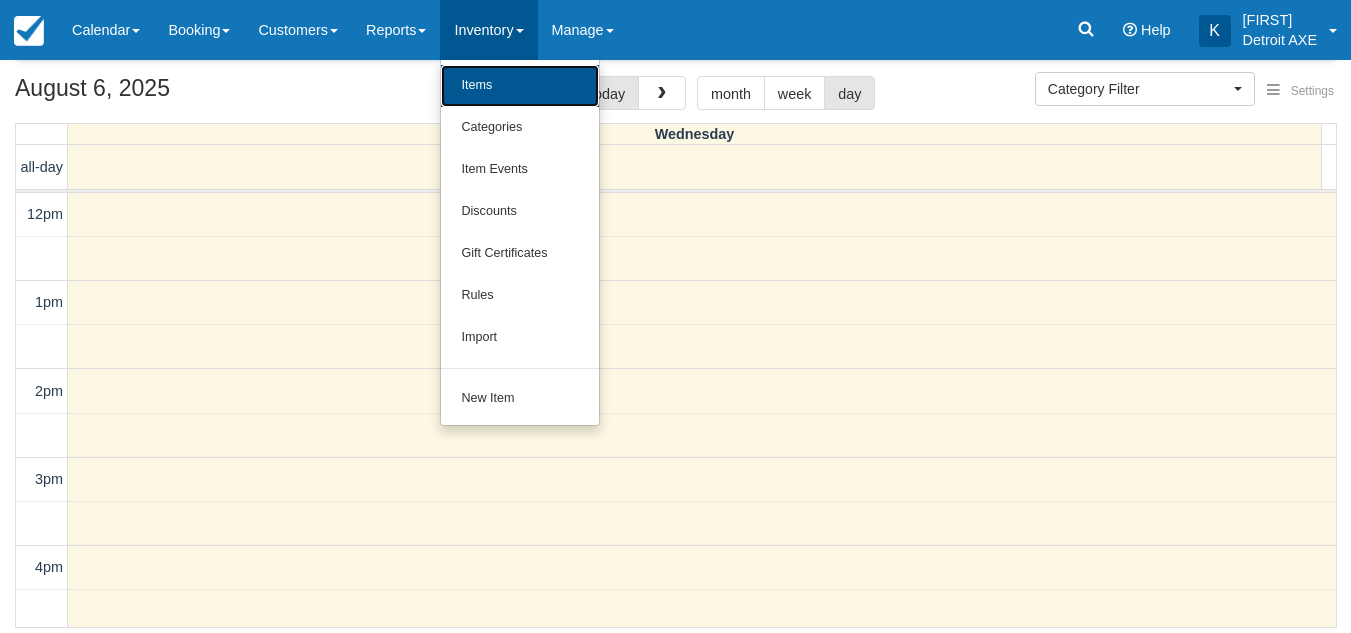 scroll, scrollTop: 108, scrollLeft: 0, axis: vertical 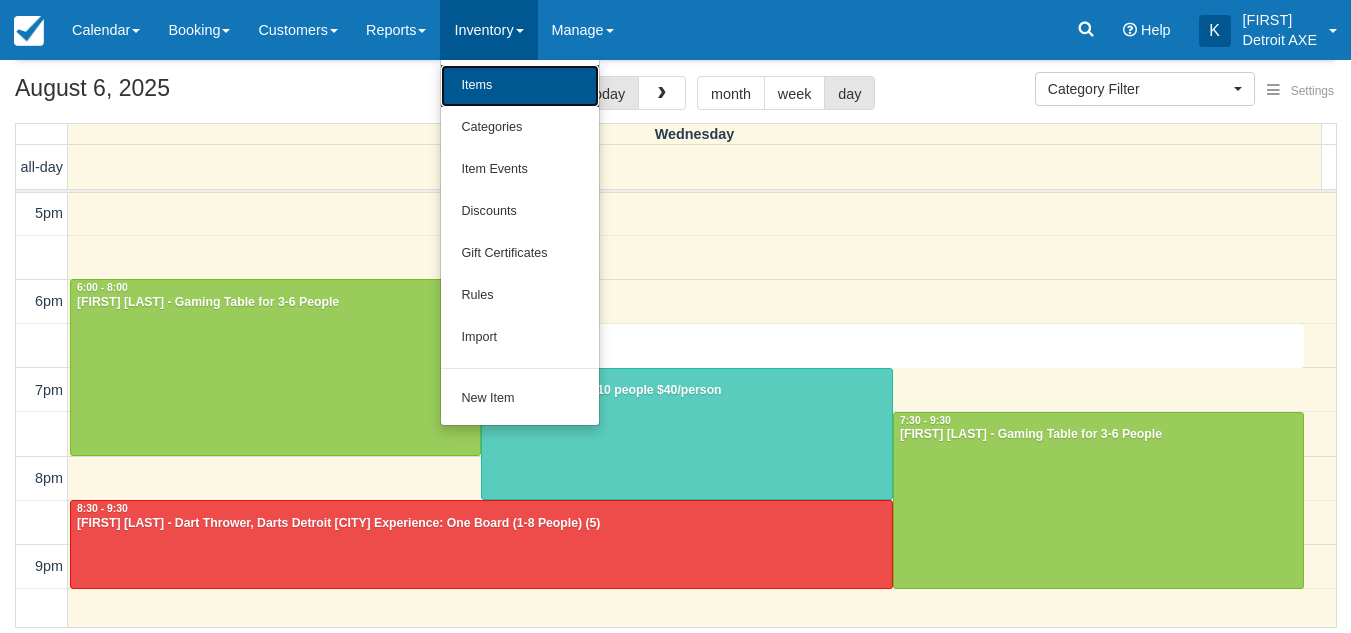 click on "12pm 1pm 2pm 3pm 4pm 5pm 6pm 7pm 8pm 9pm 10pm 11pm 6:30 - 7:00 6:00 - 8:00 Jeff Brooks - Gaming Table for 3-6 People 7:00 - 8:30 Christina Amato - 5-10 people $40/person 7:30 - 9:30 Owen Falkowski - Gaming Table for 3-6 People 8:30 - 9:30 Jeffrey Valentic - Dart Thrower, Darts Detroit Experience: One Board (1-8 People) (5)" at bounding box center [676, 257] 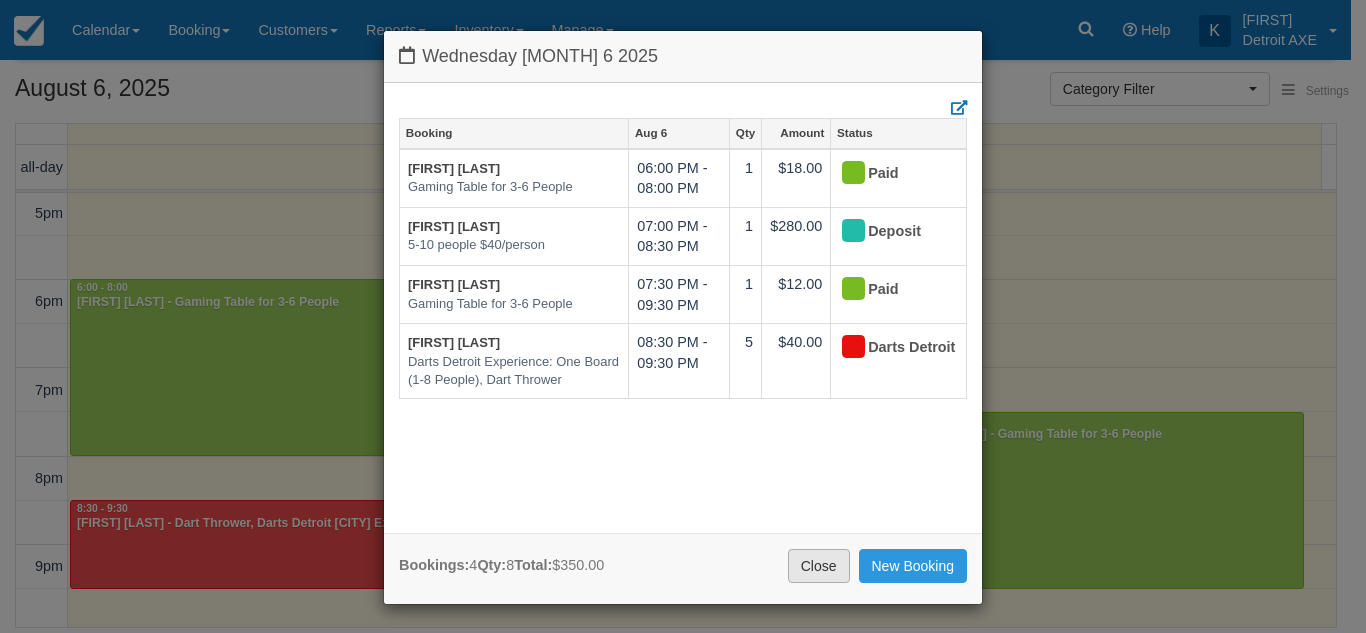 click on "Close" at bounding box center [819, 566] 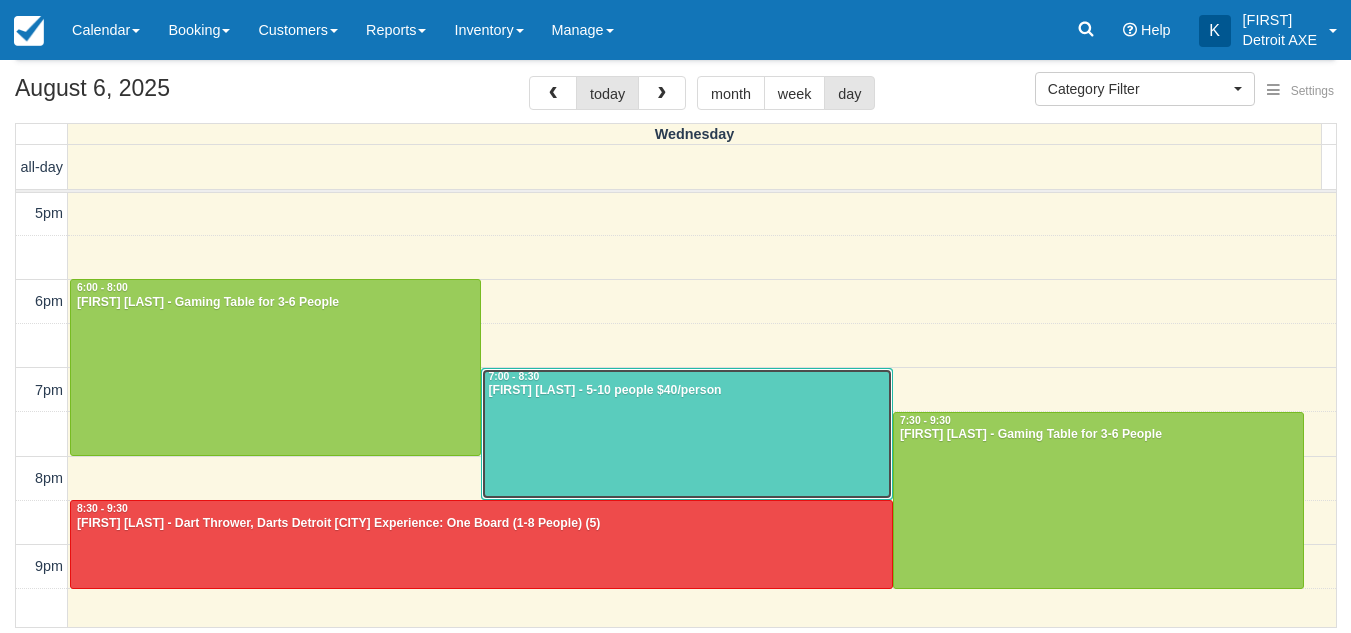 click at bounding box center [686, 434] 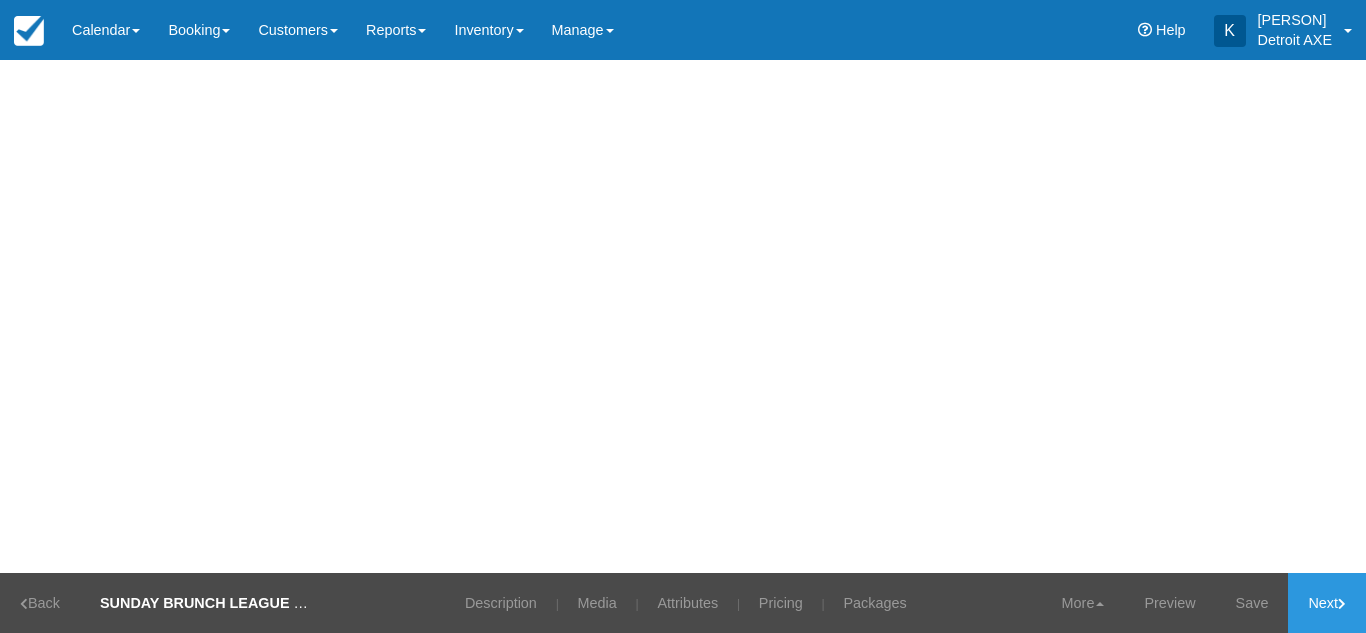 scroll, scrollTop: 0, scrollLeft: 0, axis: both 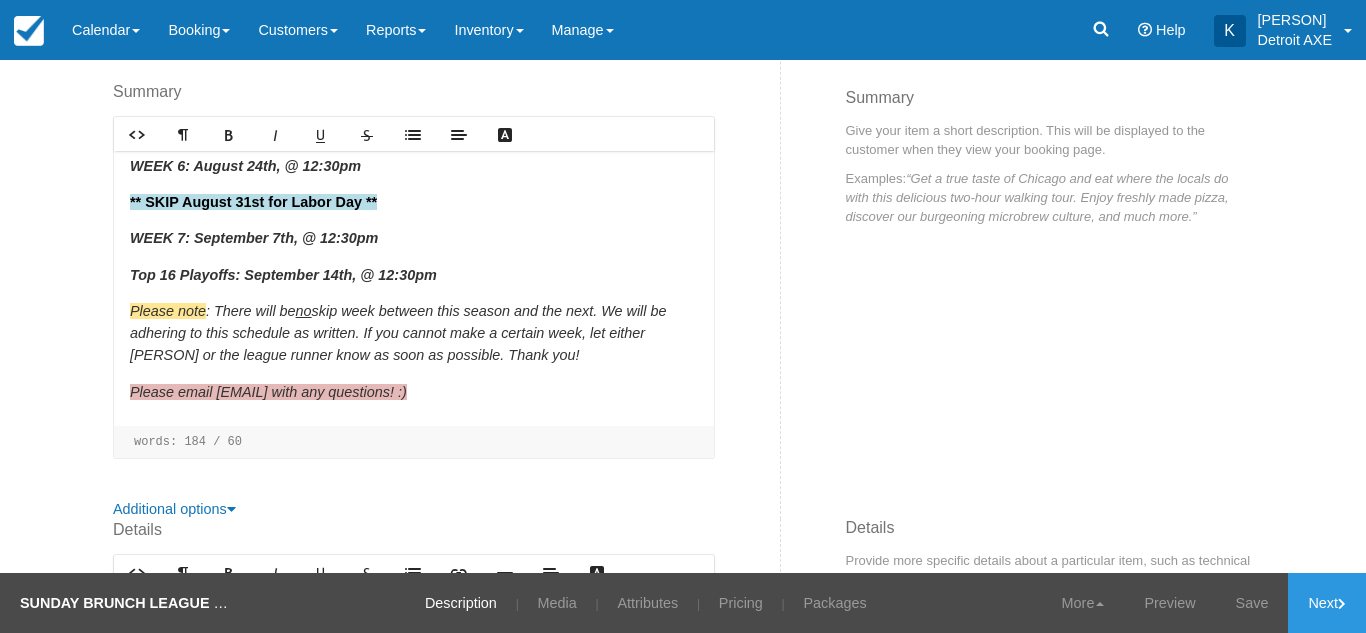 click on "Category
Detroit Axe League   Previously Used Categories Toast Transaction Mirroring Bingo Brunch! Special Event Food Package Option Fry option Detroit Axe Experience Gratuity League Block Hour Long Axe Throwing AXe Throwing Gift Certificates Detroit Axe League Darts Detroit Experience Inventory Controls Axe Throwing 2 Detroit AXE Food Package Detroit Axe Food Packages Gaming Table Retail Add On The Detroit Axe Experience 2 Tournaments Create new Category
Toast Transaction Mirroring Bingo Brunch! Special Event Food Package Option Fry option Detroit Axe Experience Gratuity League Block Hour Long Axe Throwing AXe Throwing Gift Certificates Detroit Axe League Darts Detroit Experience Inventory Controls Axe Throwing 2 Detroit AXE Food Package Detroit Axe Food Packages Gaming Table Retail Add On The Detroit Axe Experience 2 Tournaments
Create New Category
That name is already in use. Please choose a unique value." at bounding box center [683, 176] 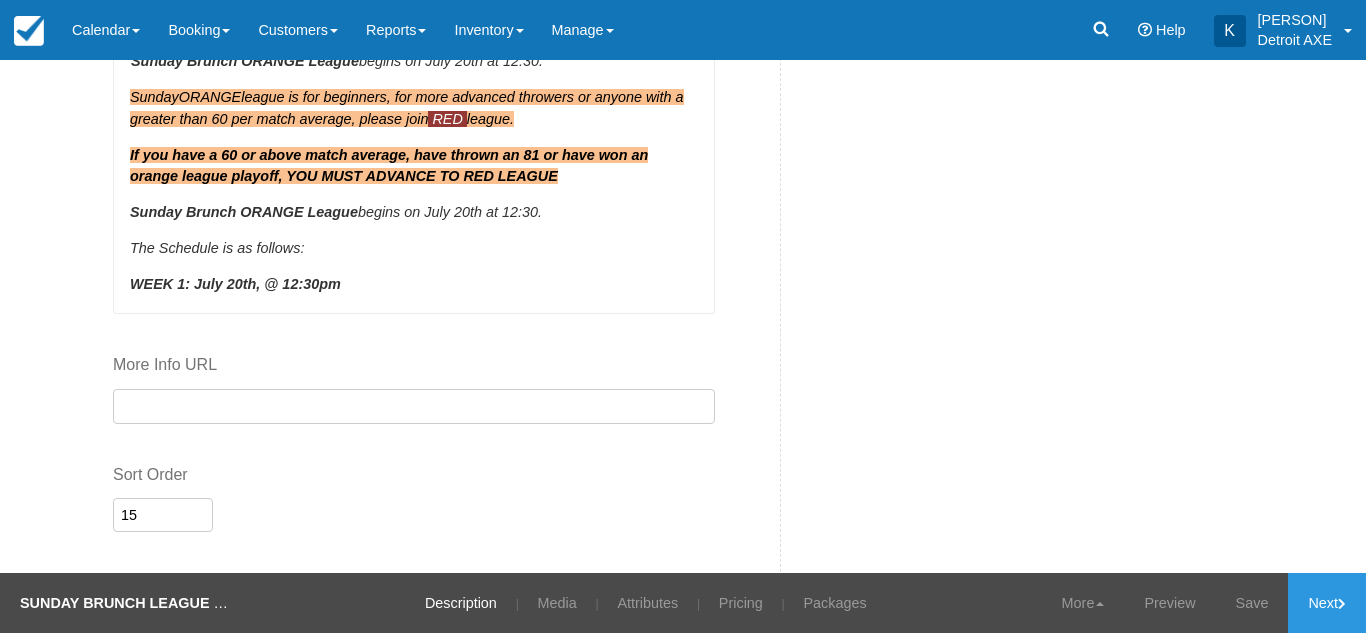 scroll, scrollTop: 1338, scrollLeft: 0, axis: vertical 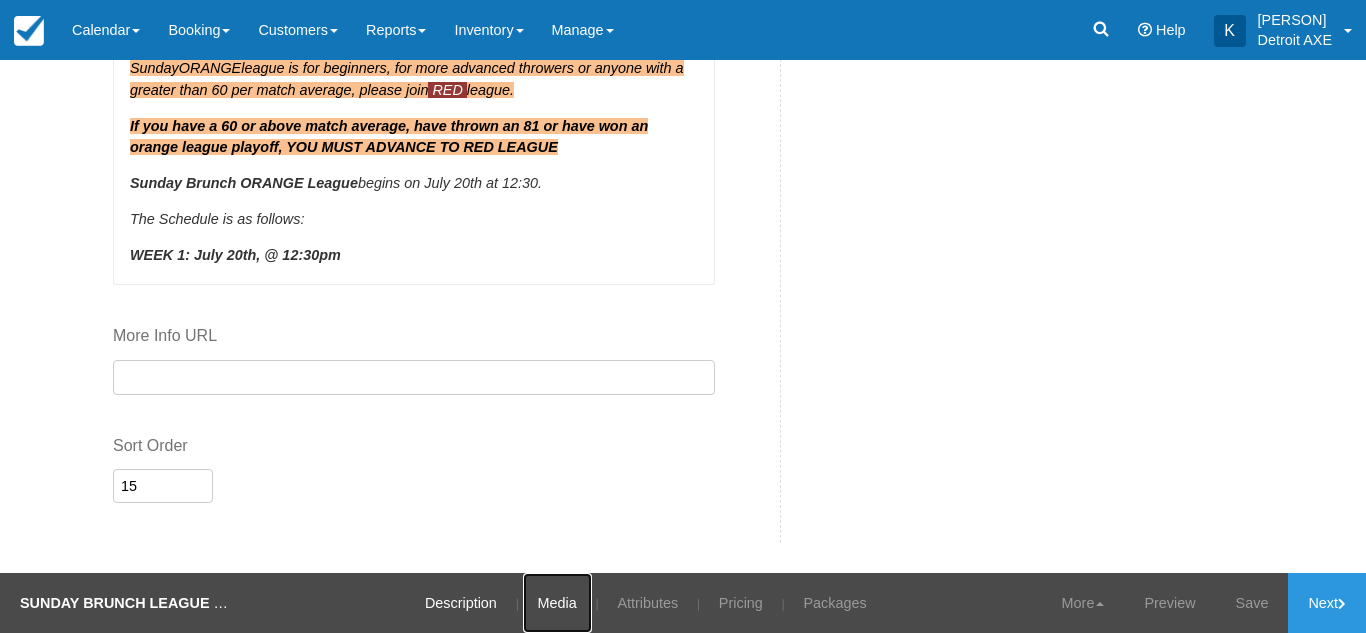 click on "Media" at bounding box center [557, 603] 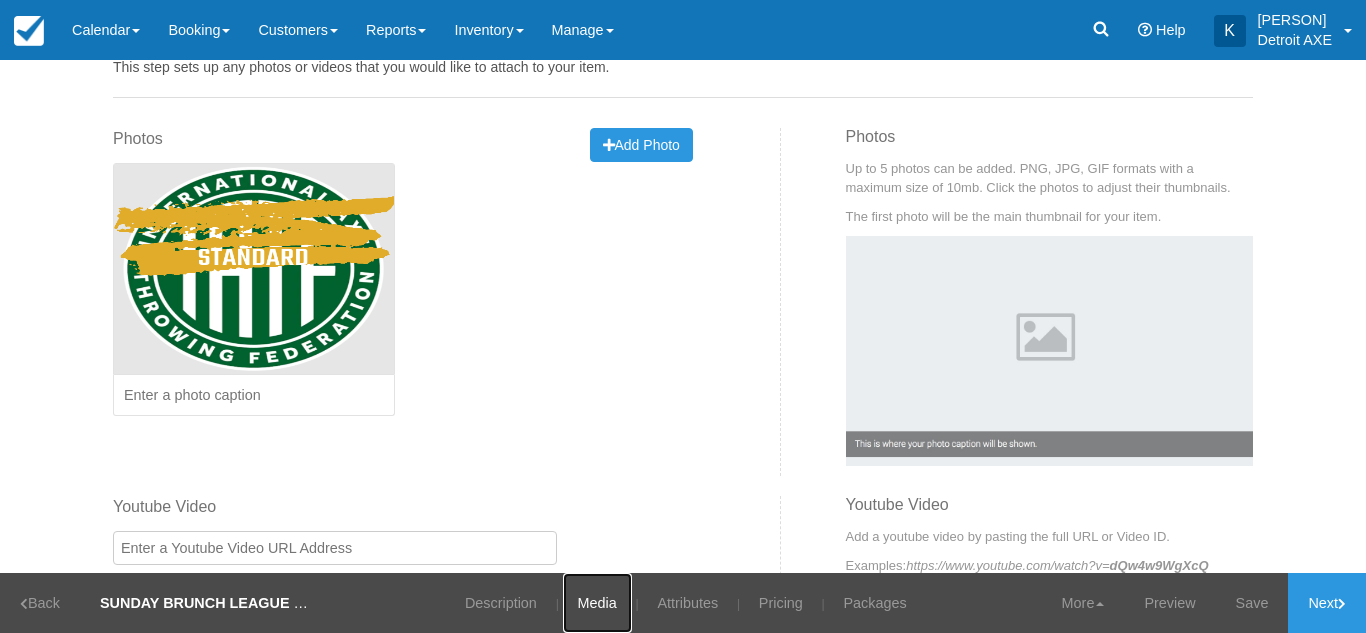 scroll, scrollTop: 77, scrollLeft: 0, axis: vertical 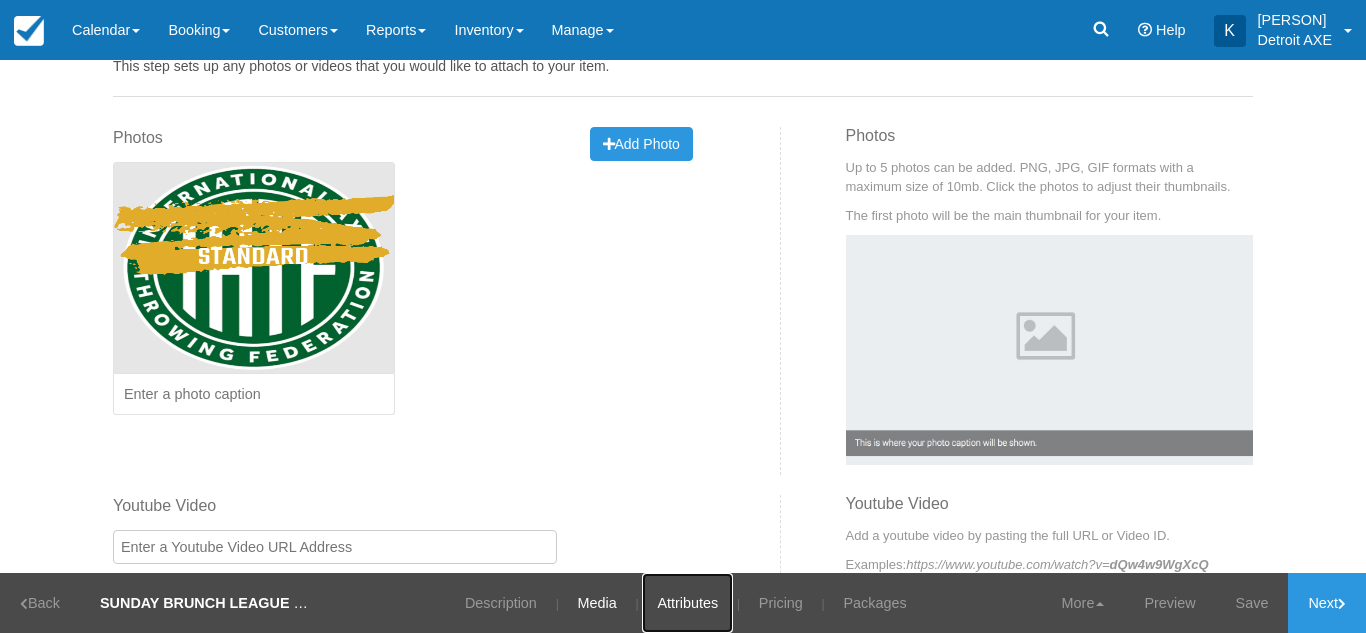 click on "Attributes" at bounding box center (687, 603) 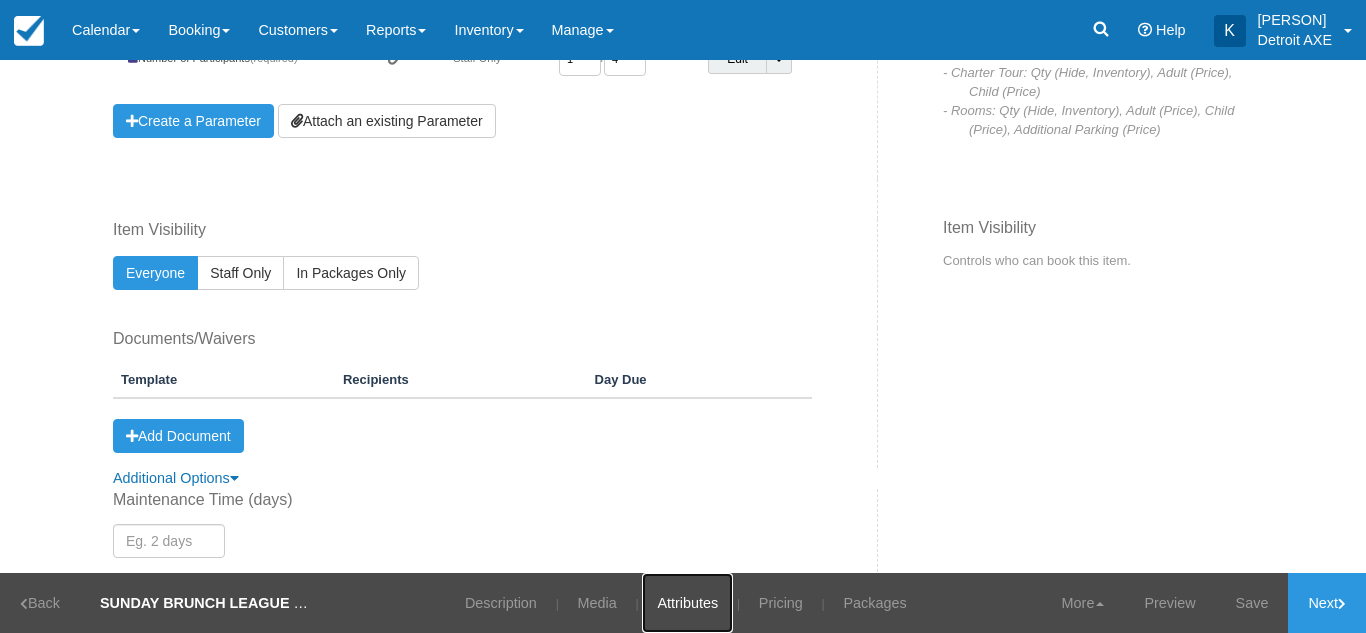 scroll, scrollTop: 389, scrollLeft: 0, axis: vertical 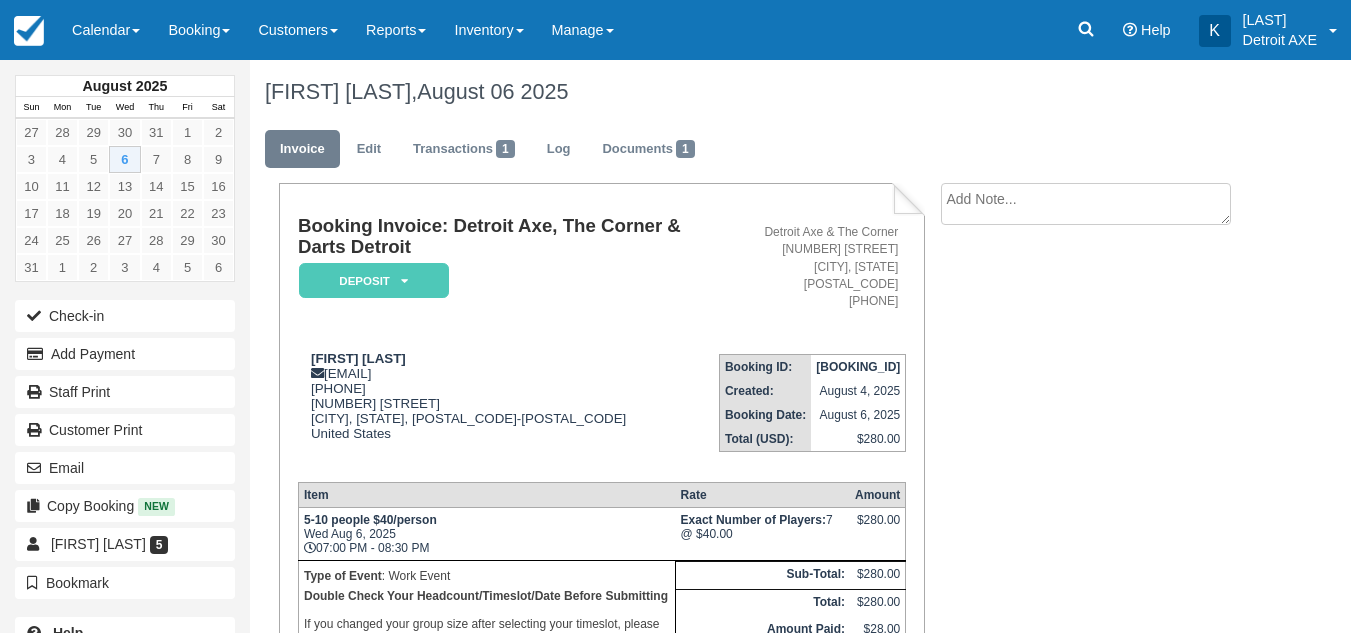 click on "Detroit Axe & The Corner
344 W. 9 Mile Rd
Ferndale, MI 48220
248-291-5650" at bounding box center [808, 267] 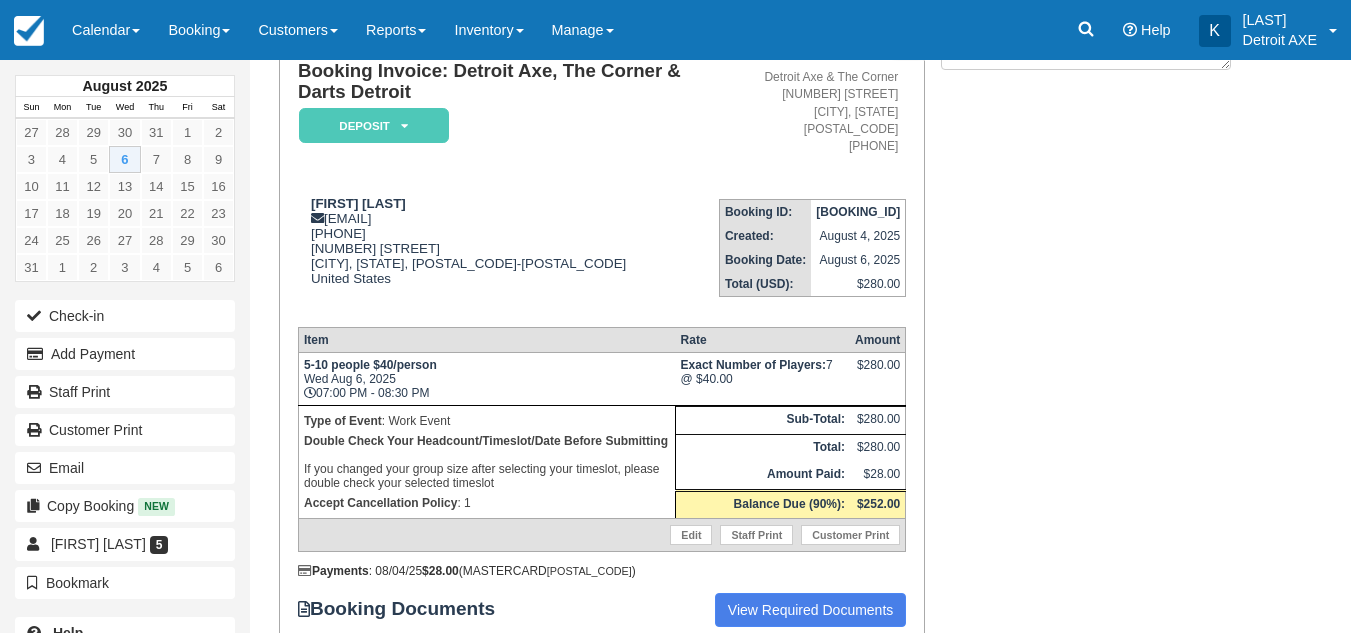 scroll, scrollTop: 282, scrollLeft: 0, axis: vertical 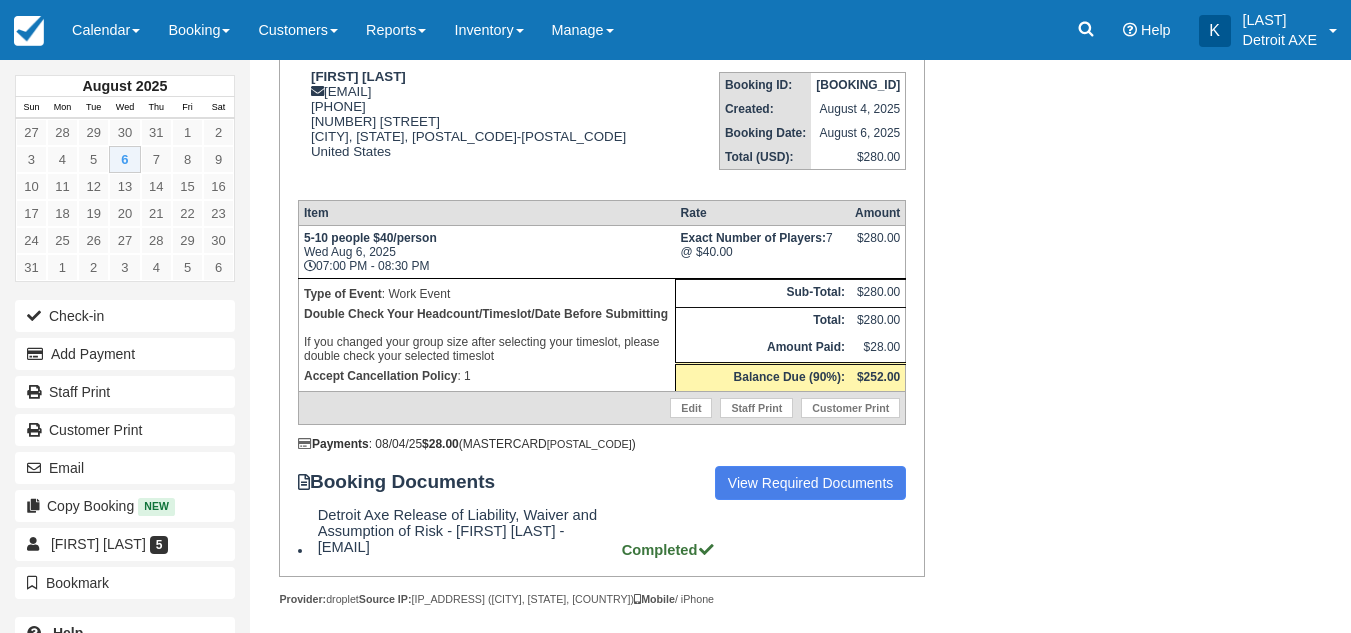 click on "Booking Invoice: Detroit Axe, The Corner & Darts Detroit
Deposit   Pending Reserved Paid Waiting Cancelled Game Table EVENTBRITE TICKETS Women’s Tourney Darts Detroit SHARED
Detroit Axe & The Corner
344 W. 9 Mile Rd
Ferndale, MI 48220
248-291-5650
Christina Amato  christina96.ca@gmail.com 1 (313) 910-3500 801 Spencer St Ferndale, Michigan, 48220-3545 United States
View on Google Maps
Booking ID:
BHVJ-040825
Created:
August 4, 2025
Booking Date:
August 6, 2025
Total (USD):
$280.00
Item
Rate
Amount" at bounding box center (756, 275) 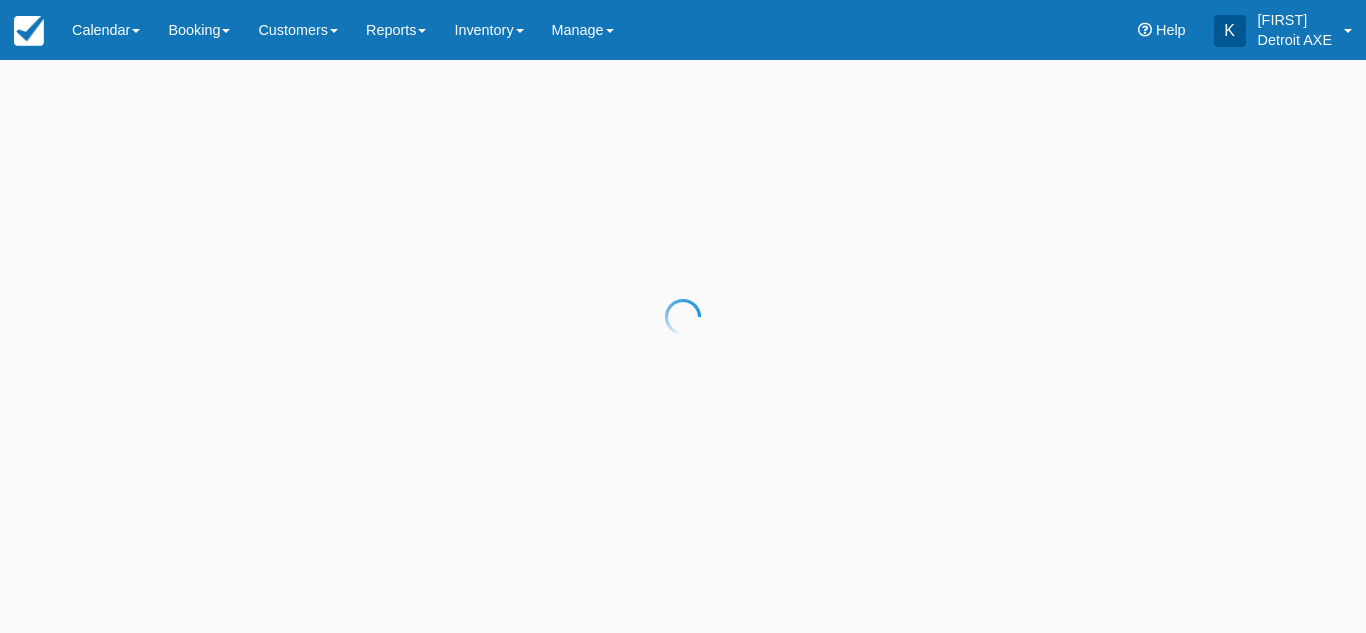 scroll, scrollTop: 0, scrollLeft: 0, axis: both 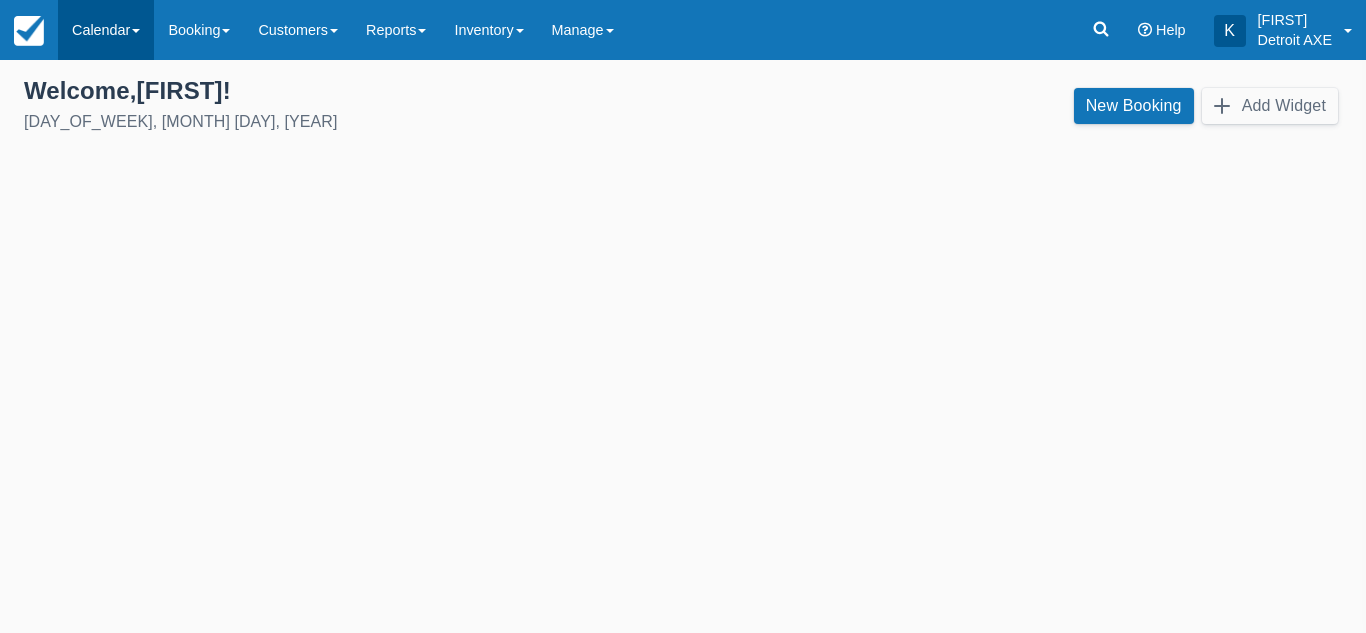 click on "Calendar" at bounding box center [106, 30] 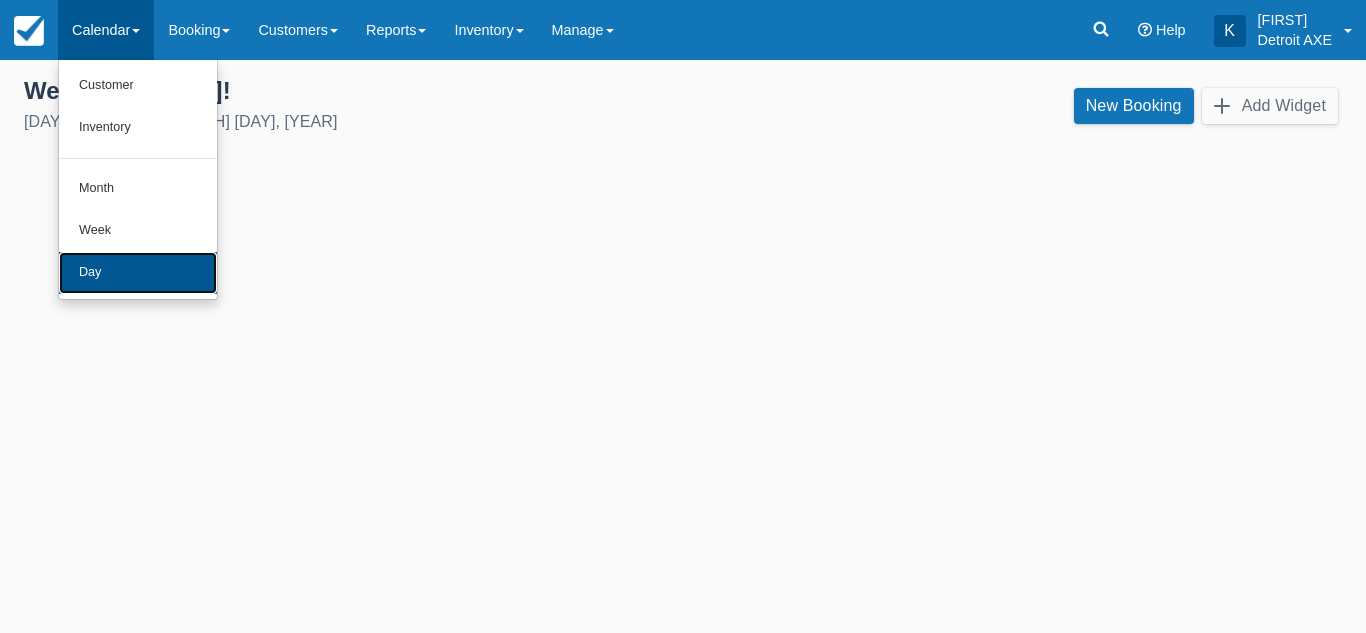 click on "Day" at bounding box center (138, 273) 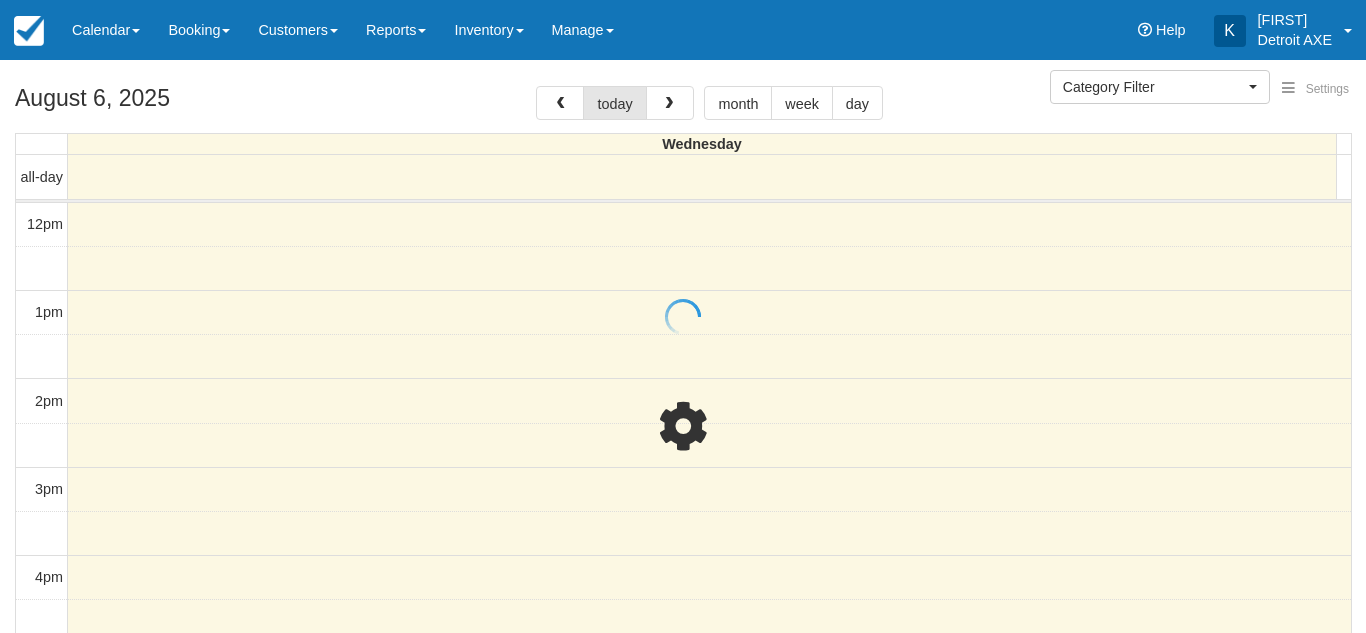 select 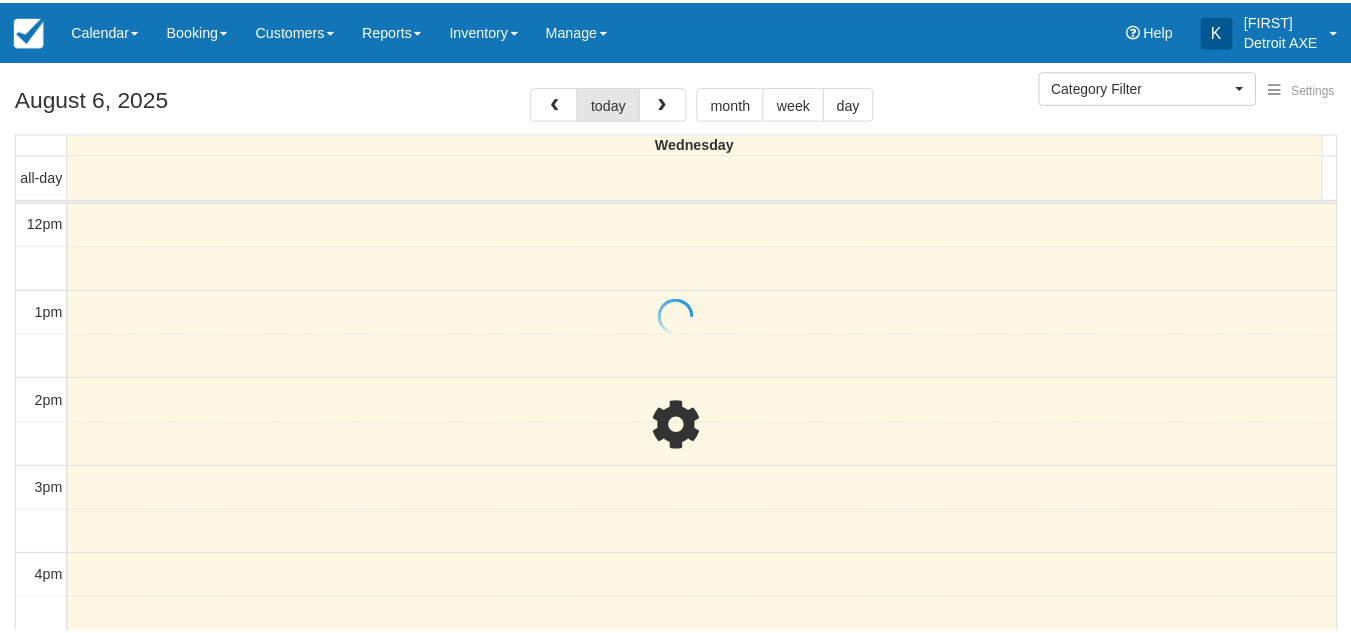 scroll, scrollTop: 0, scrollLeft: 0, axis: both 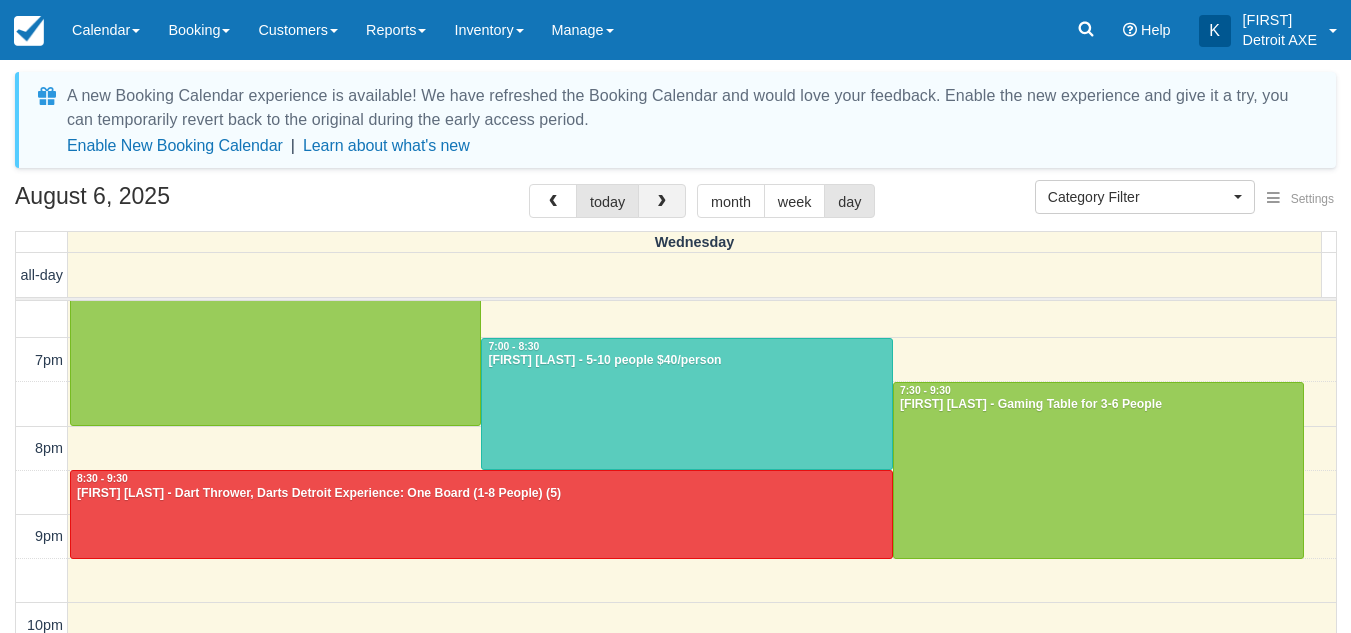 click at bounding box center (662, 202) 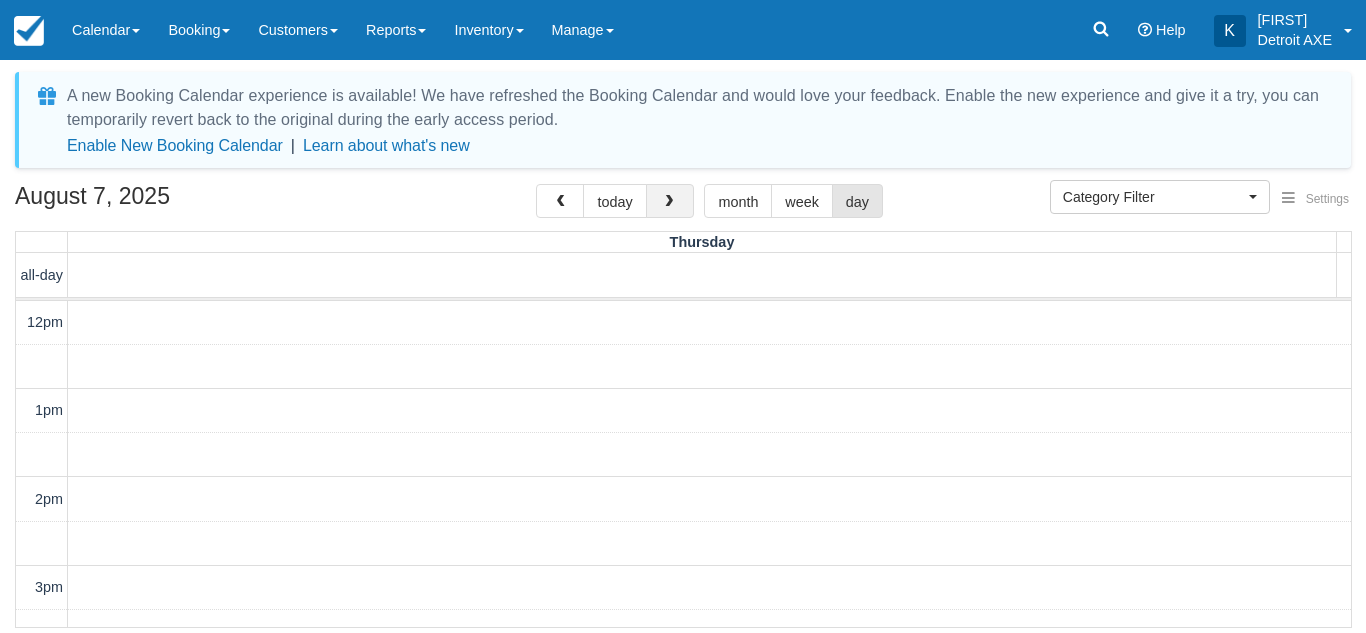 click at bounding box center (669, 202) 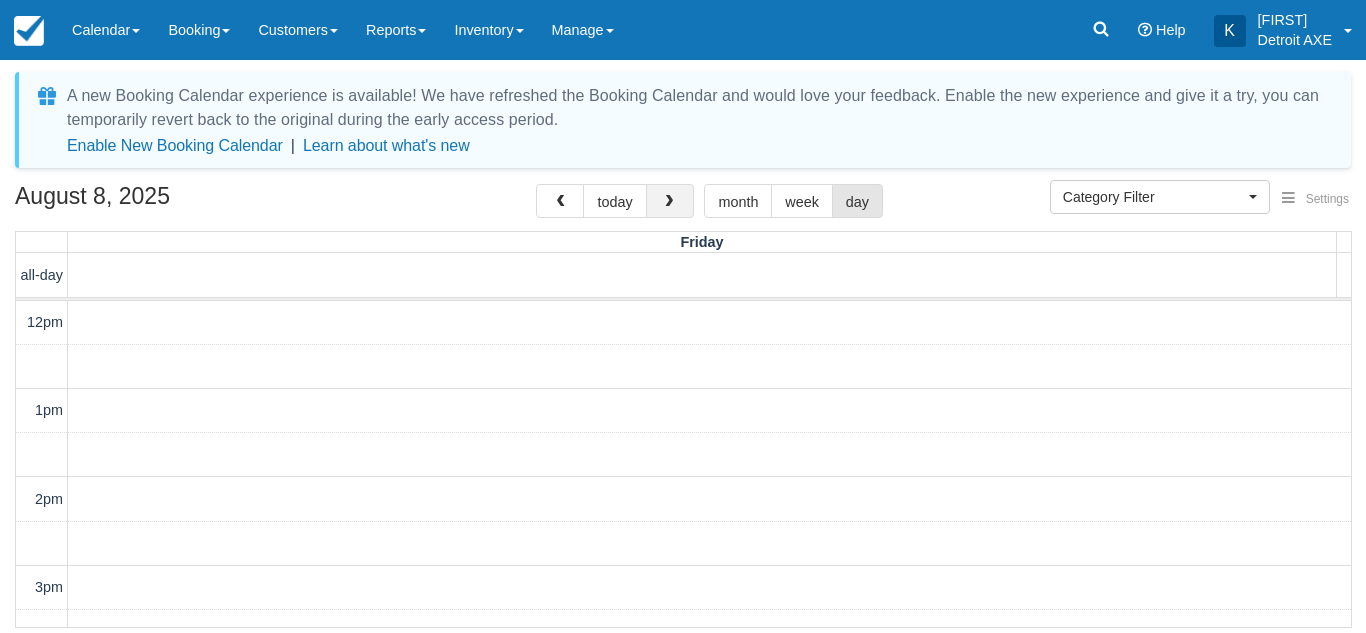 scroll, scrollTop: 620, scrollLeft: 0, axis: vertical 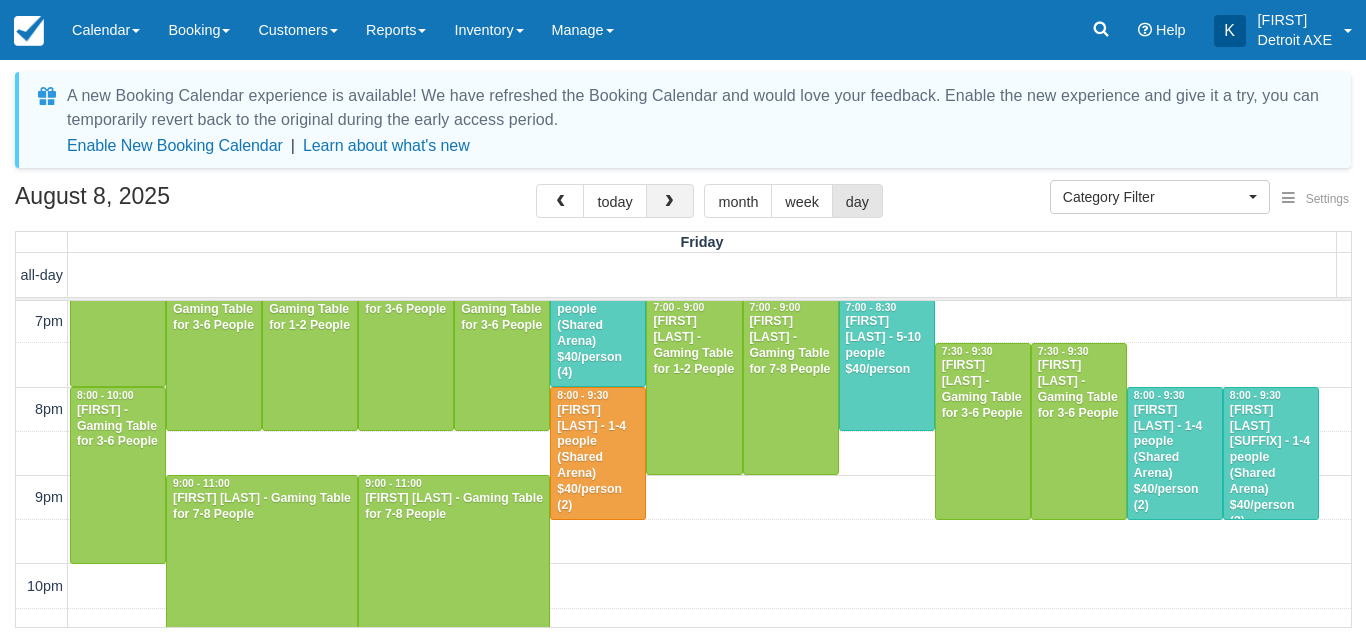 click at bounding box center [669, 202] 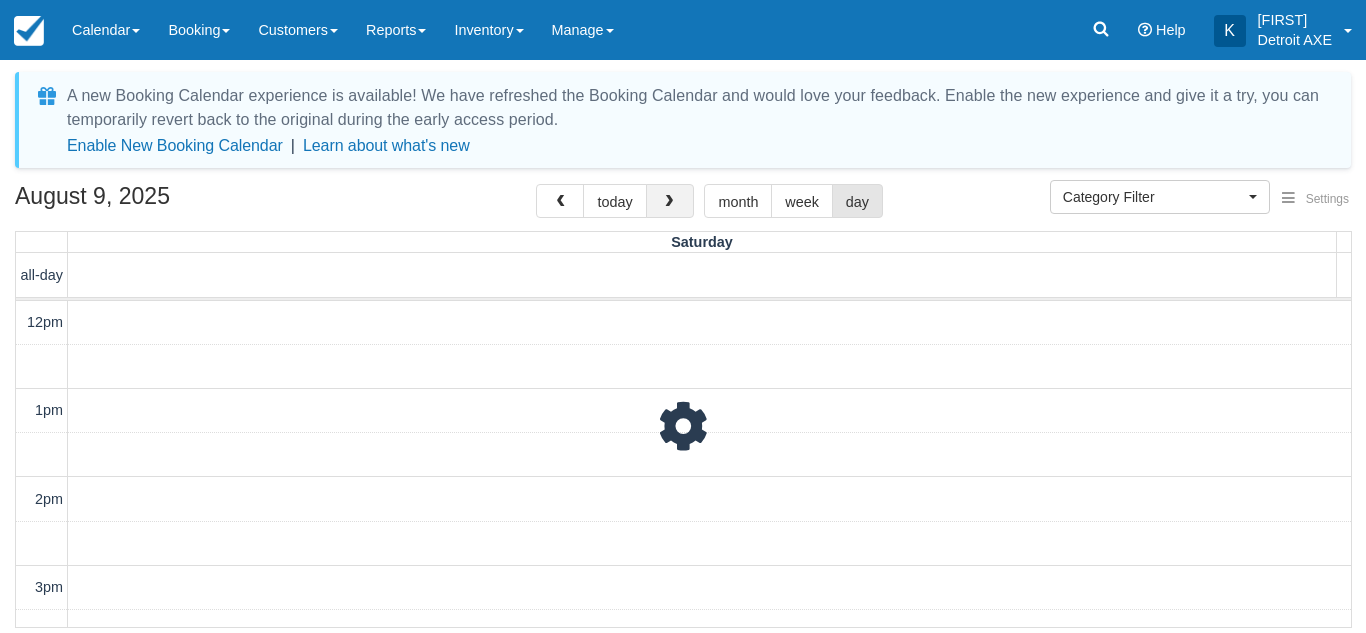 scroll, scrollTop: 620, scrollLeft: 0, axis: vertical 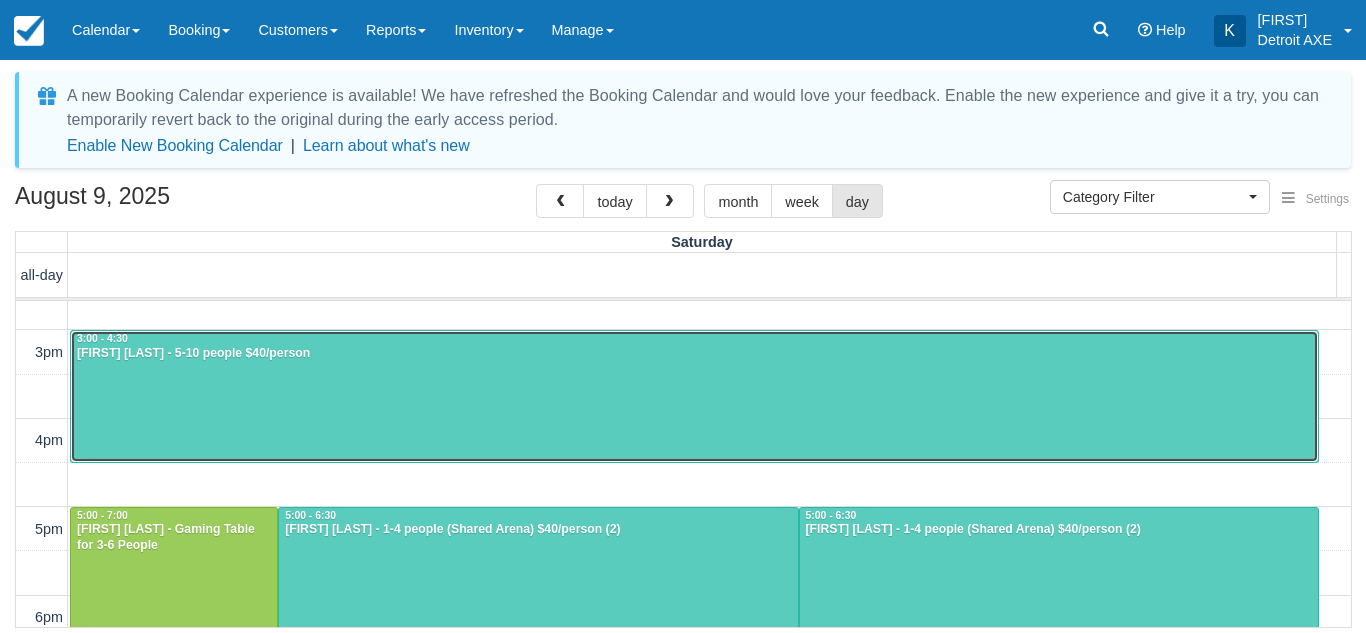 click at bounding box center (694, 396) 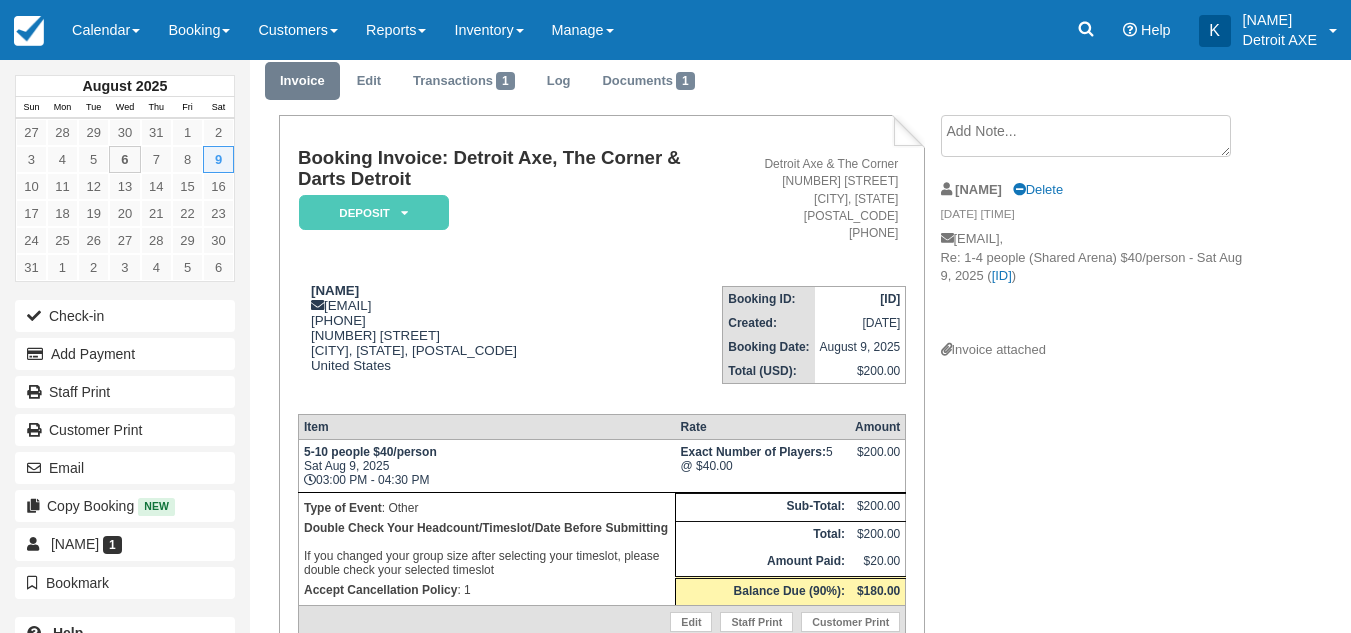 scroll, scrollTop: 31, scrollLeft: 0, axis: vertical 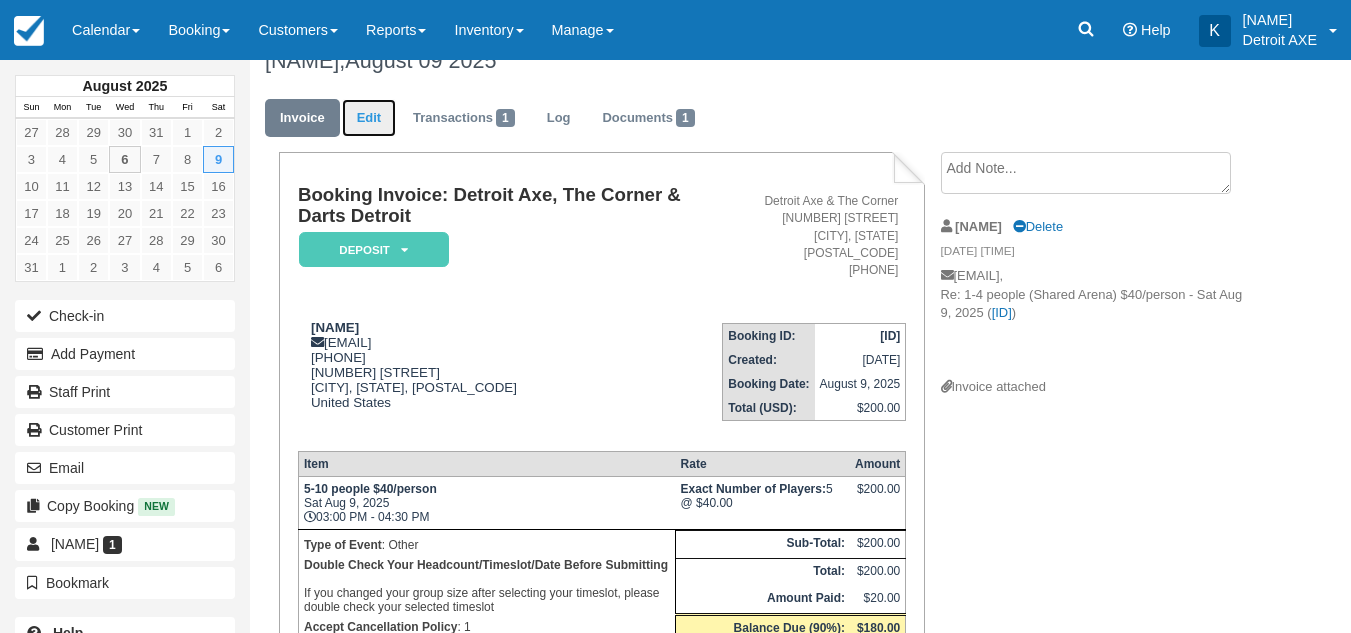 click on "Edit" at bounding box center [369, 118] 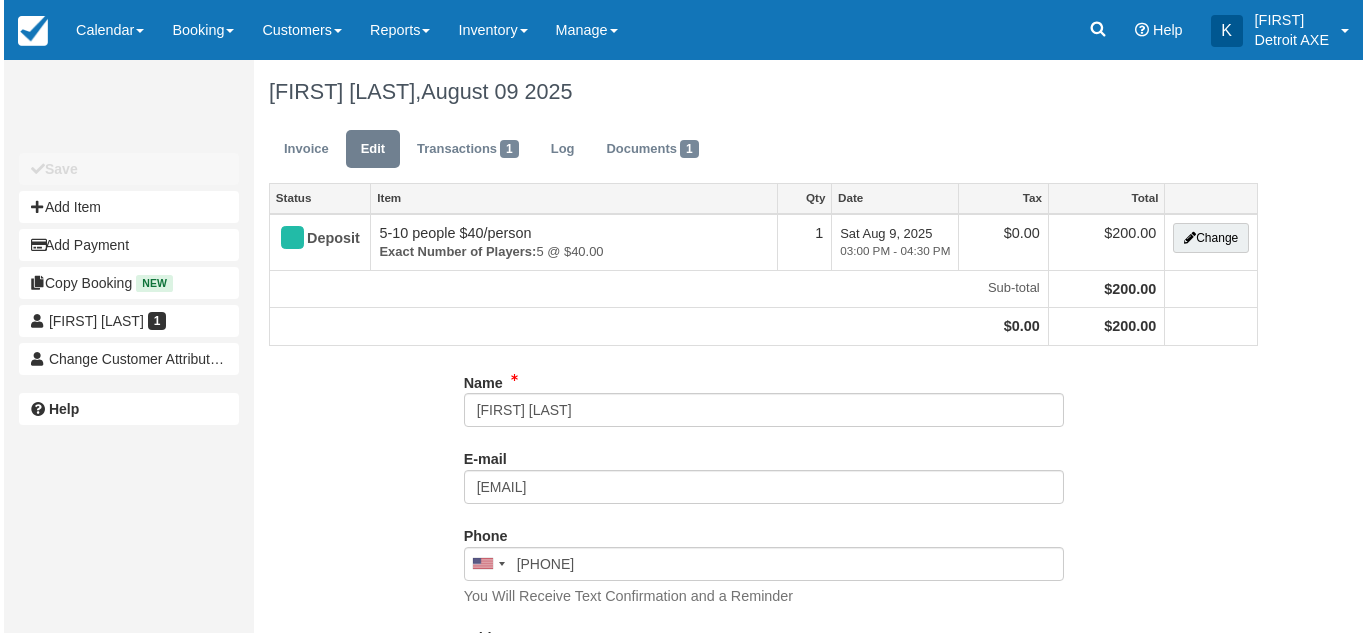 scroll, scrollTop: 0, scrollLeft: 0, axis: both 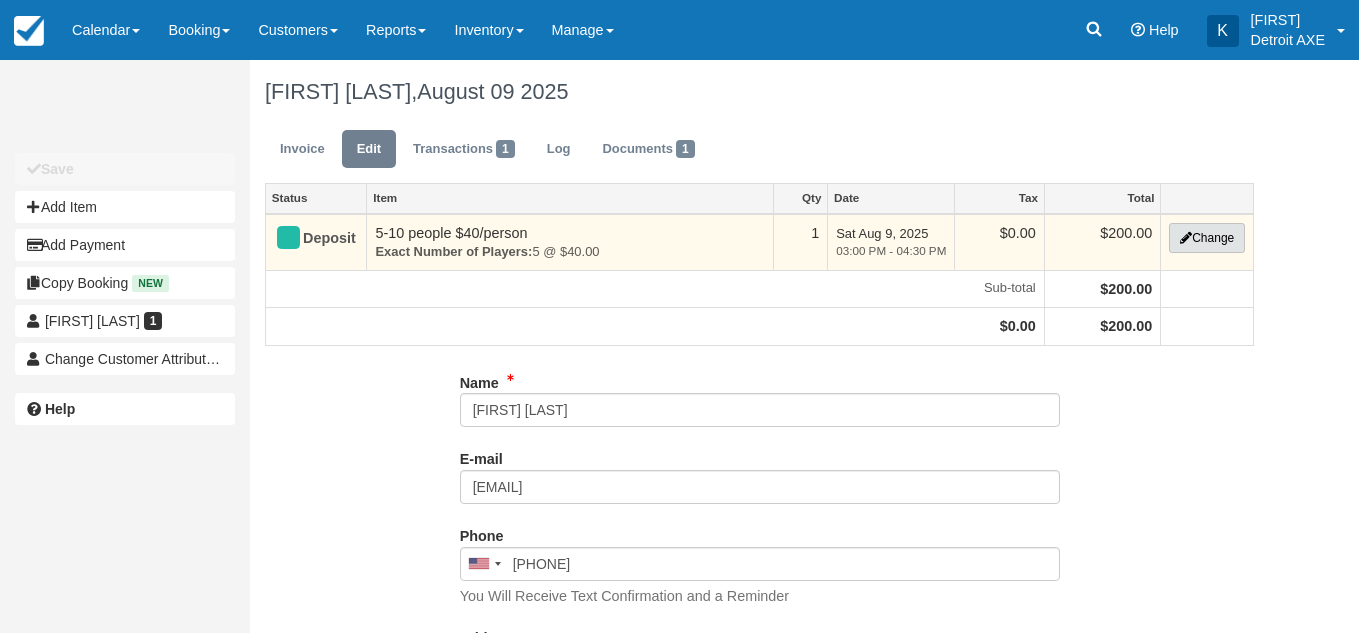 type on "[PHONE]" 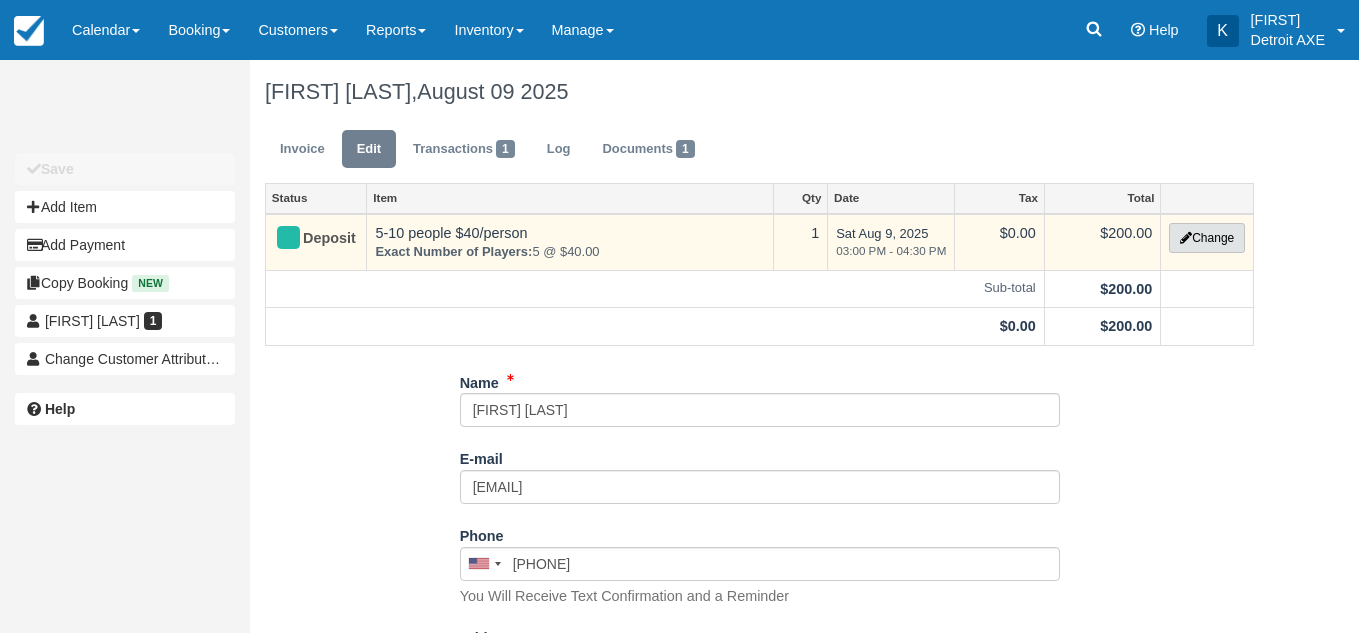 click on "Change" at bounding box center [1207, 238] 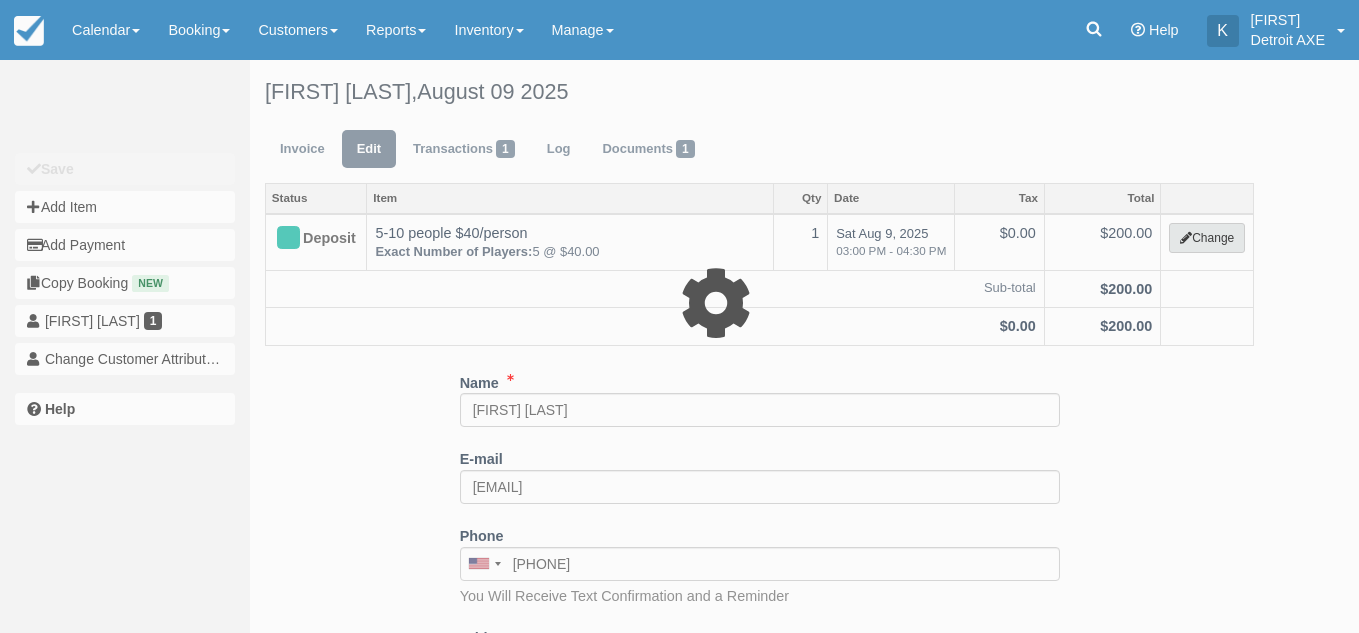 select on "14" 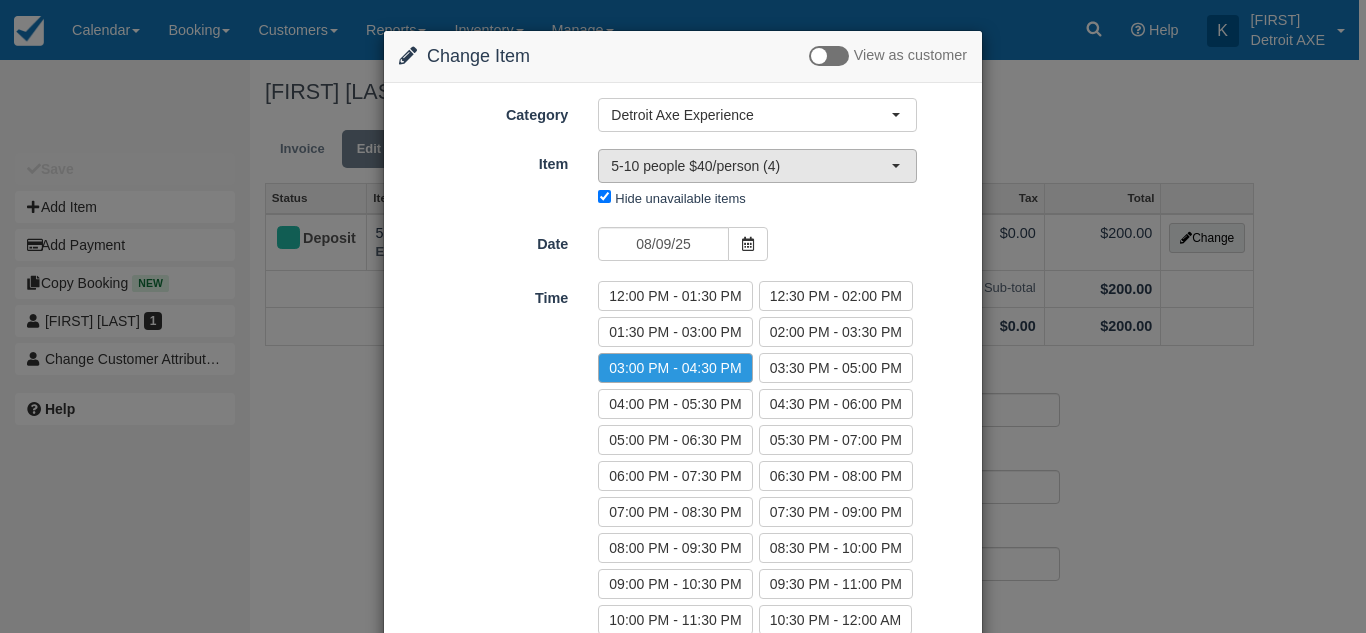 click on "5-10 people $40/person (4)" at bounding box center (751, 166) 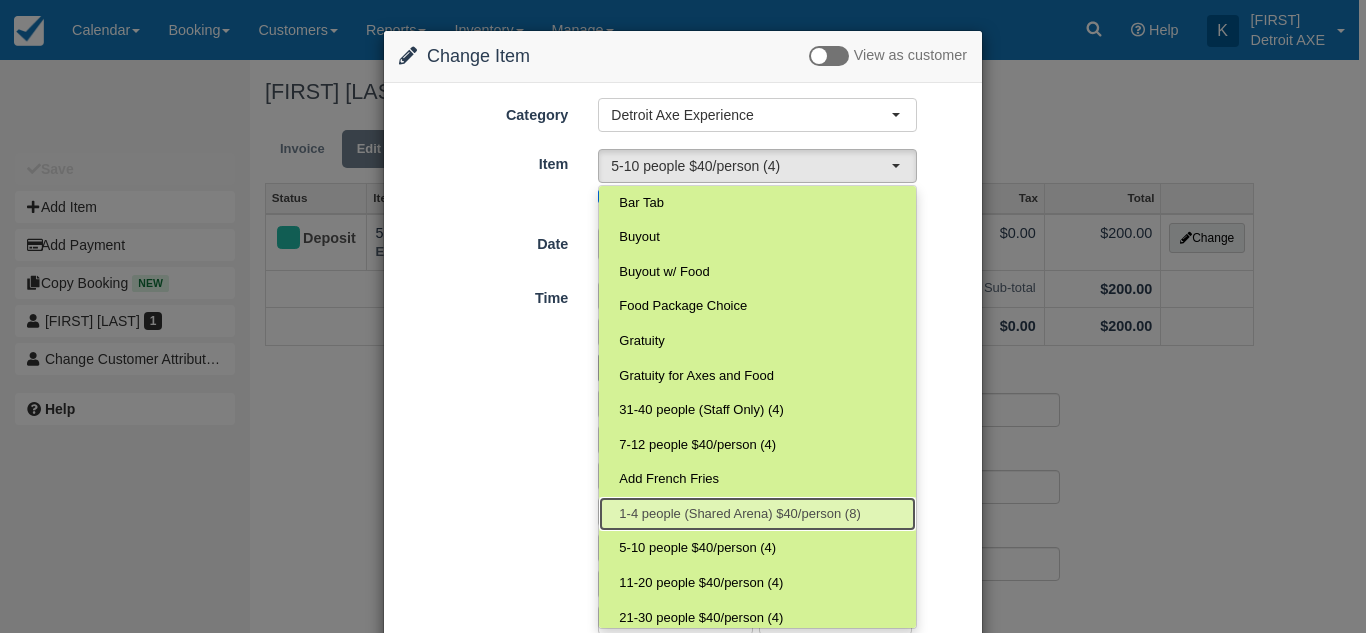 click on "1-4 people (Shared Arena) $40/person (8)" at bounding box center (739, 514) 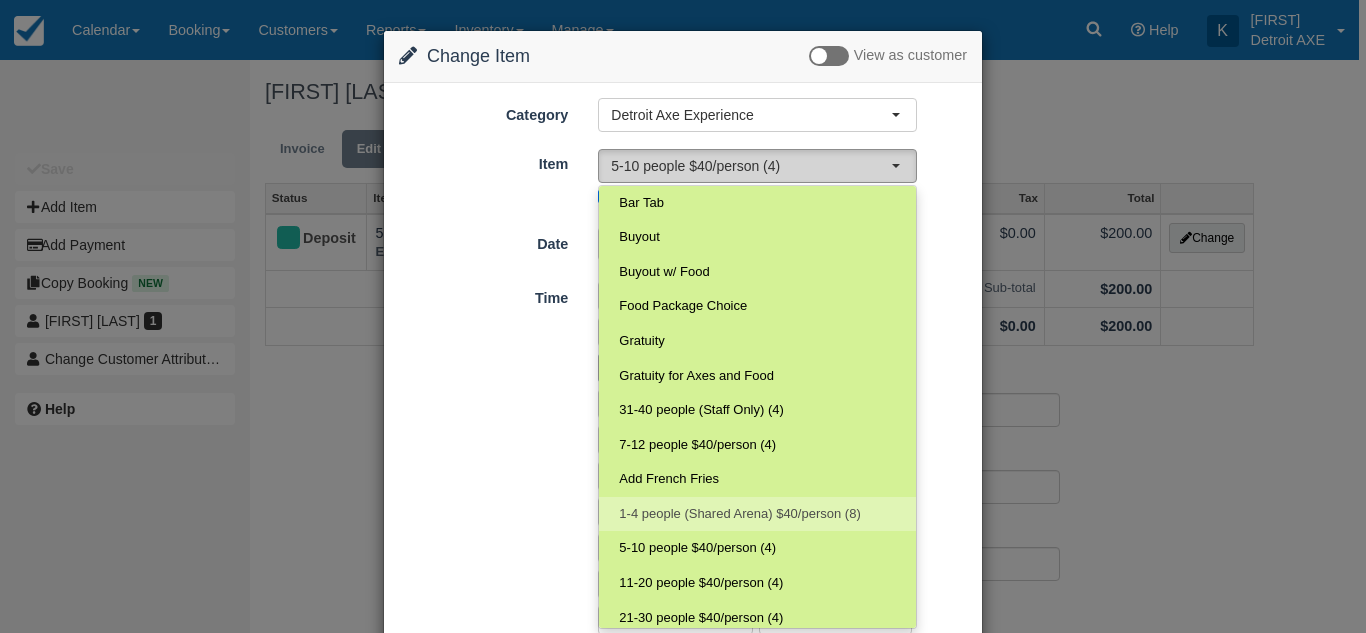 select on "183" 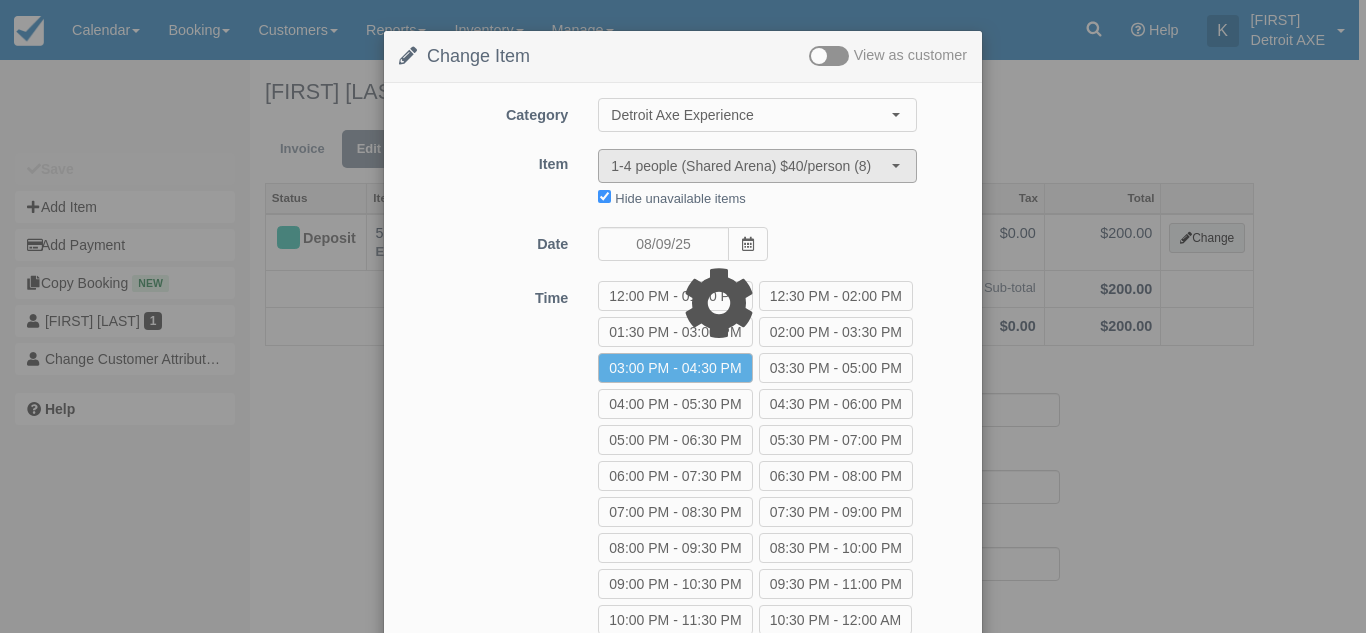 type on "40.00" 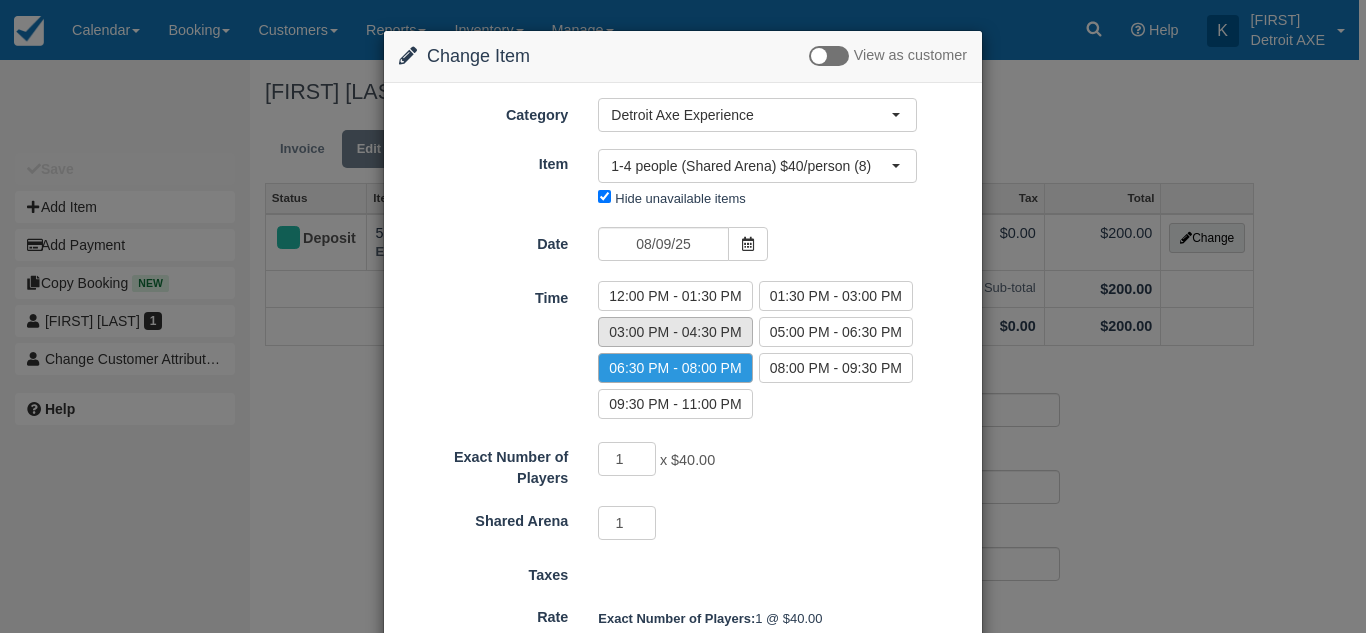 click on "03:00 PM - 04:30 PM" at bounding box center (675, 332) 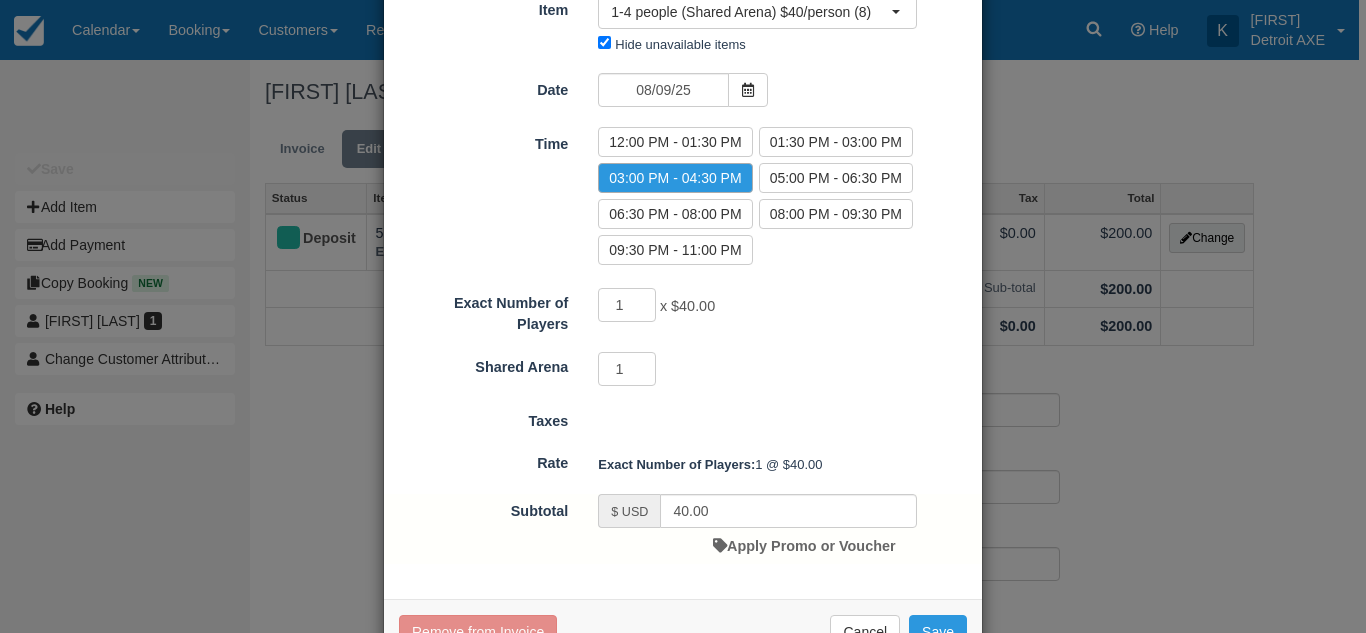 scroll, scrollTop: 216, scrollLeft: 0, axis: vertical 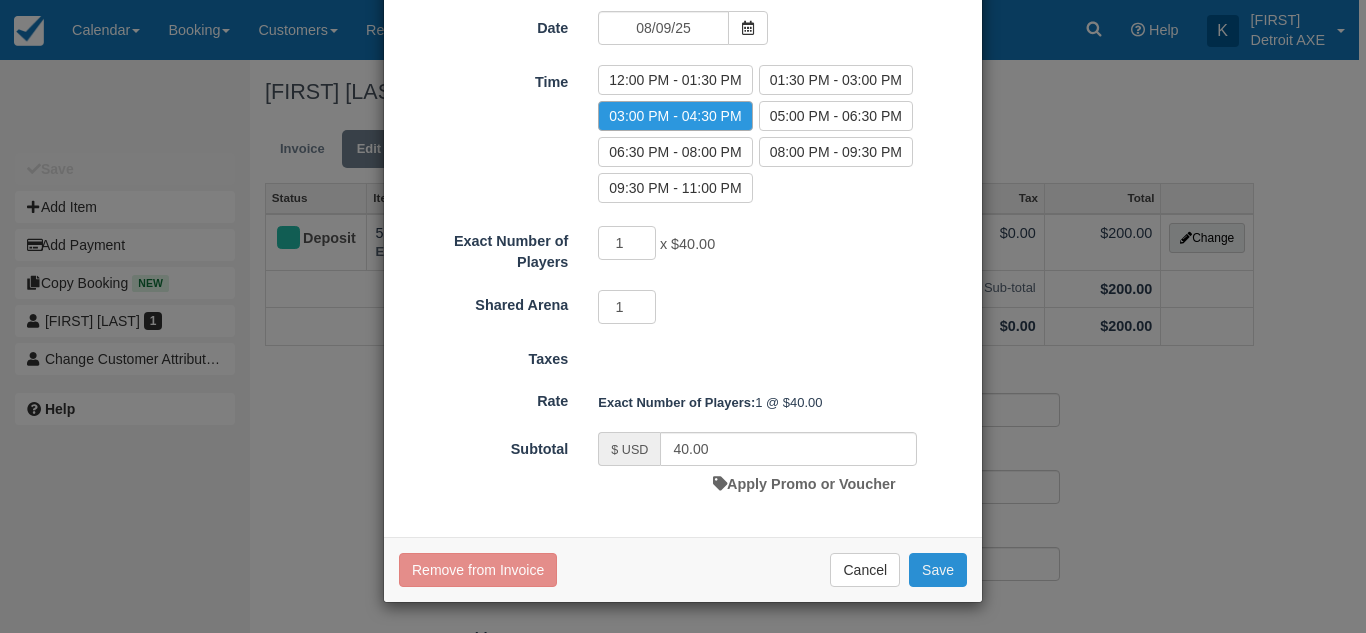 click on "Save" at bounding box center [938, 570] 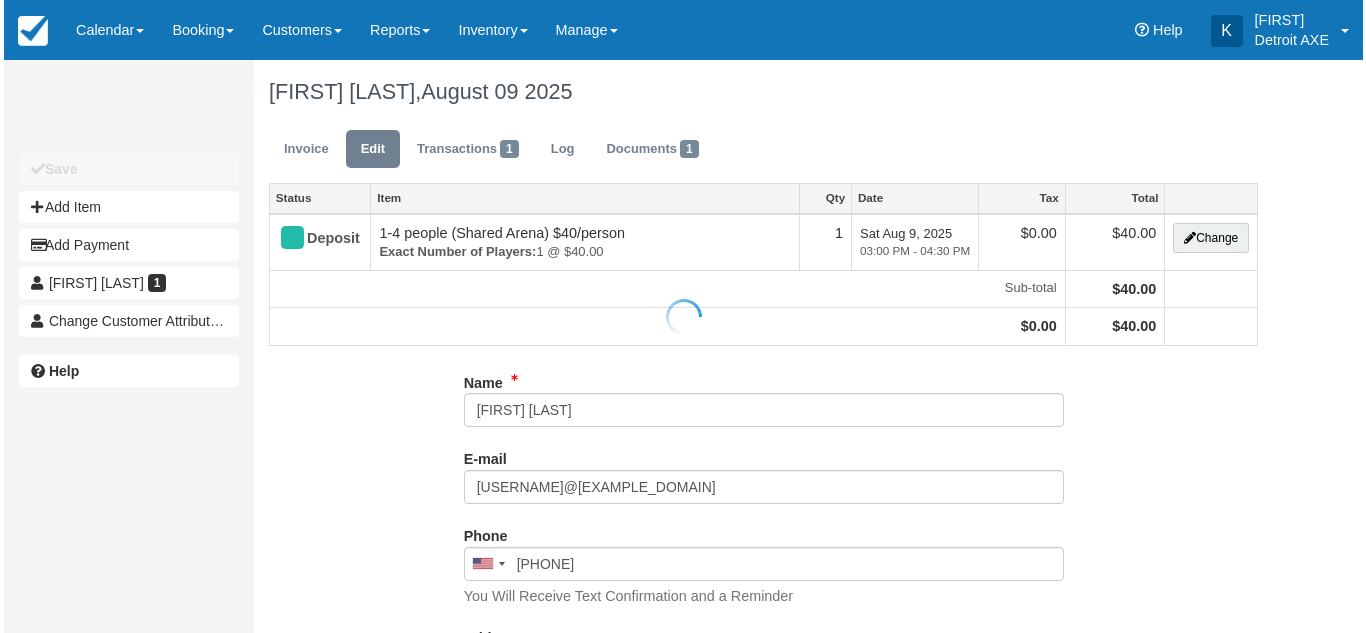 scroll, scrollTop: 0, scrollLeft: 0, axis: both 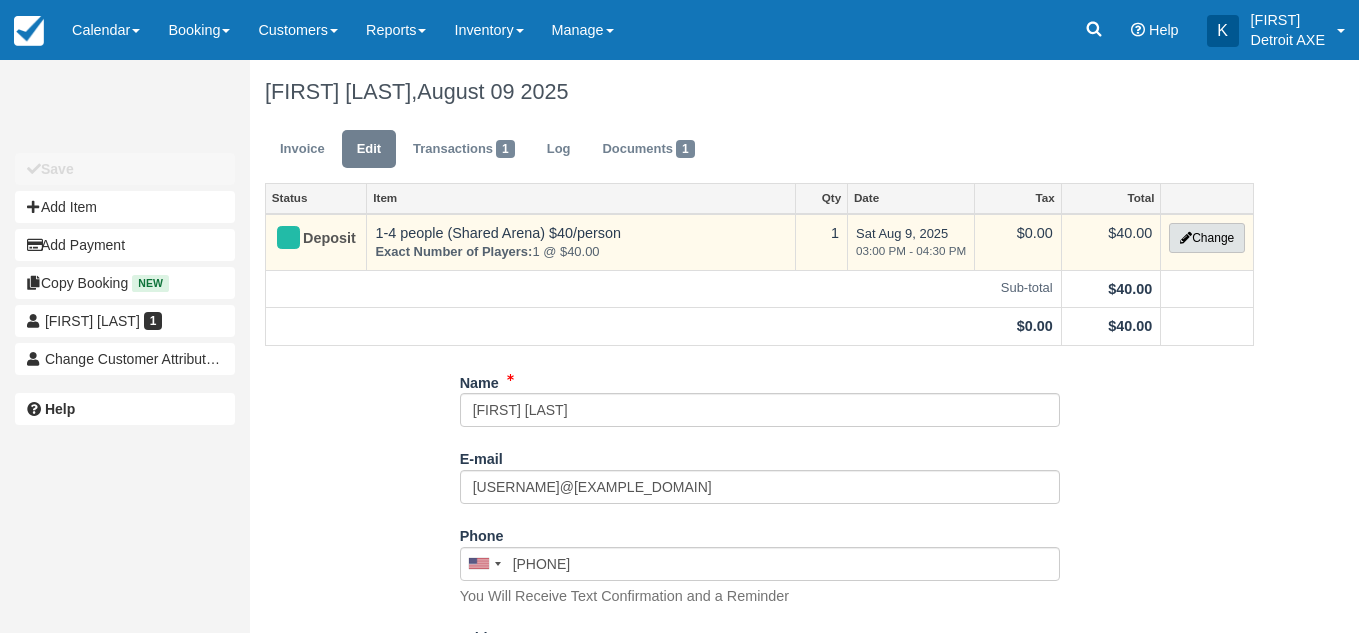 click on "Change" at bounding box center [1207, 238] 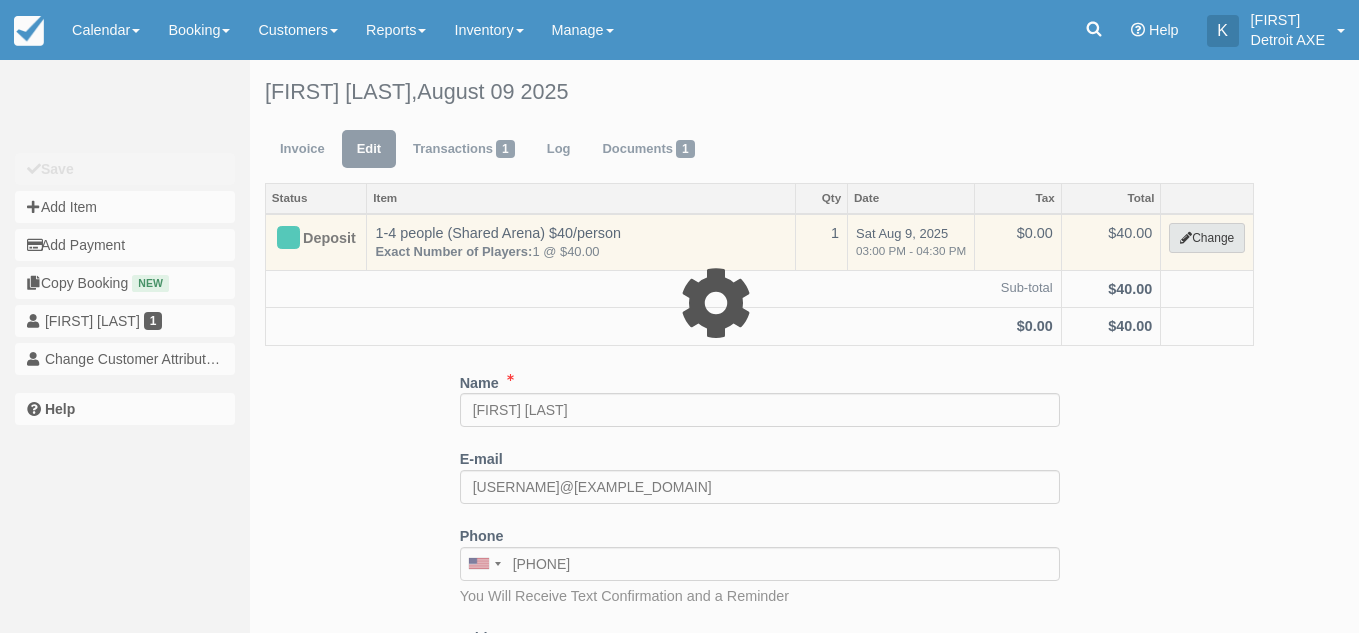 select on "14" 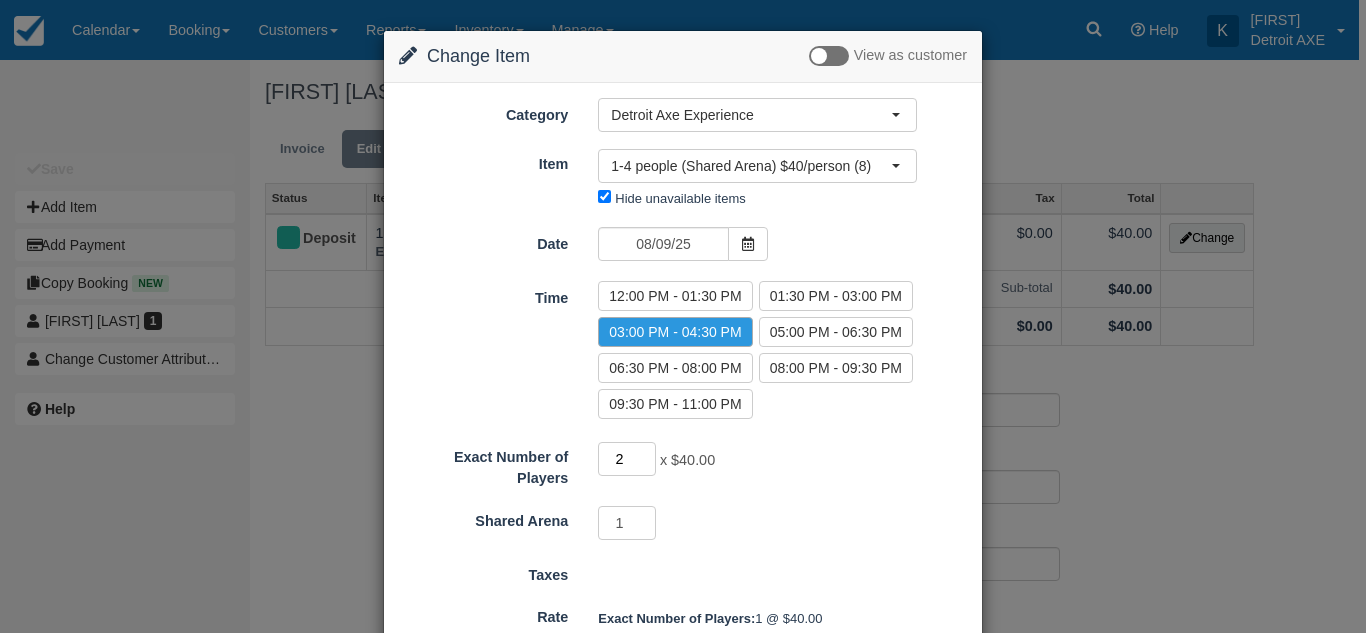 click on "2" at bounding box center [627, 459] 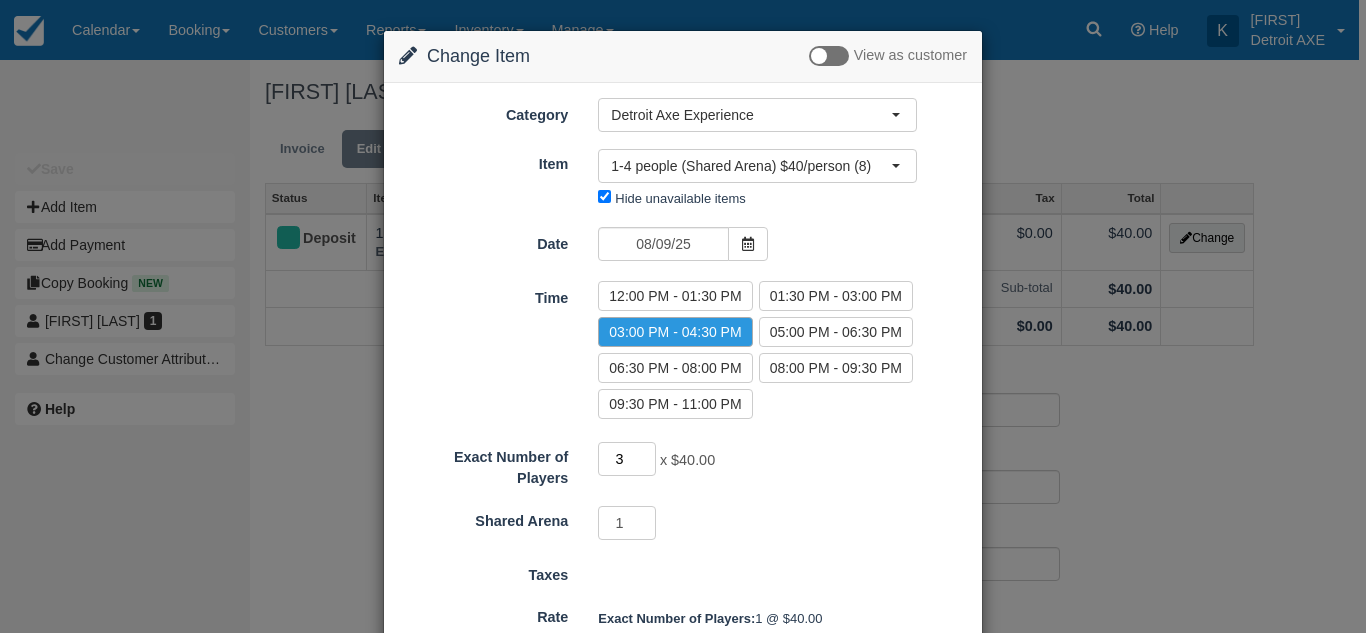 click on "3" at bounding box center [627, 459] 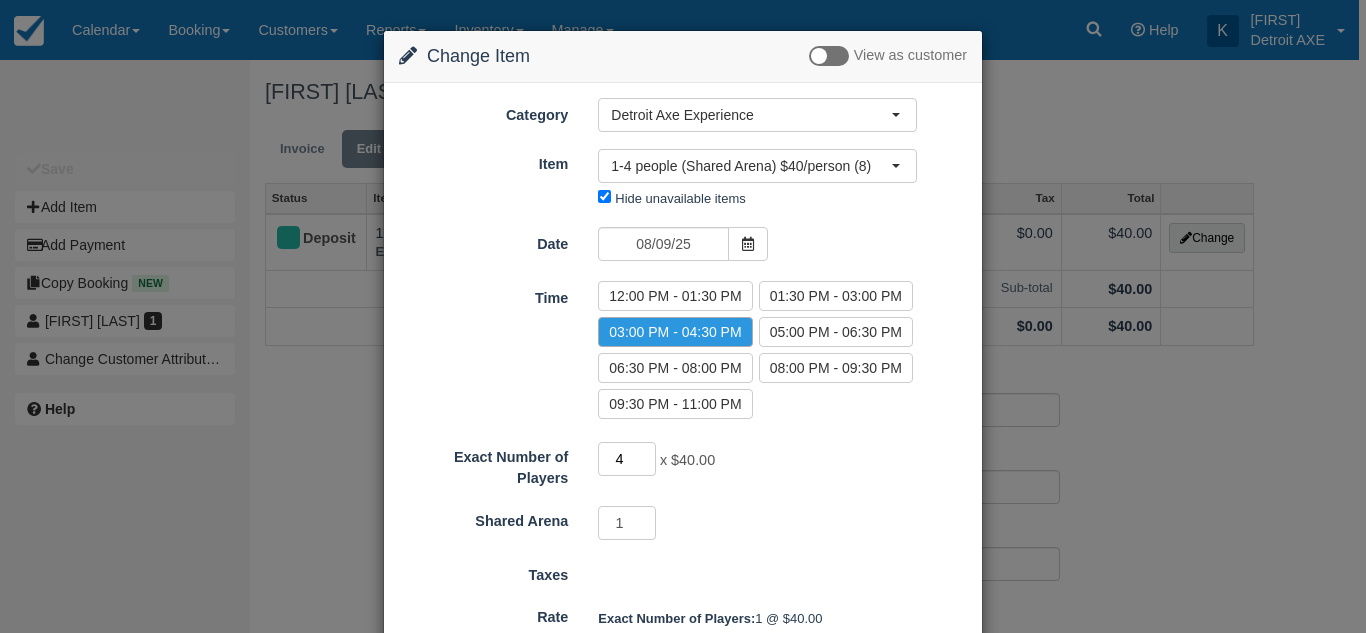type on "4" 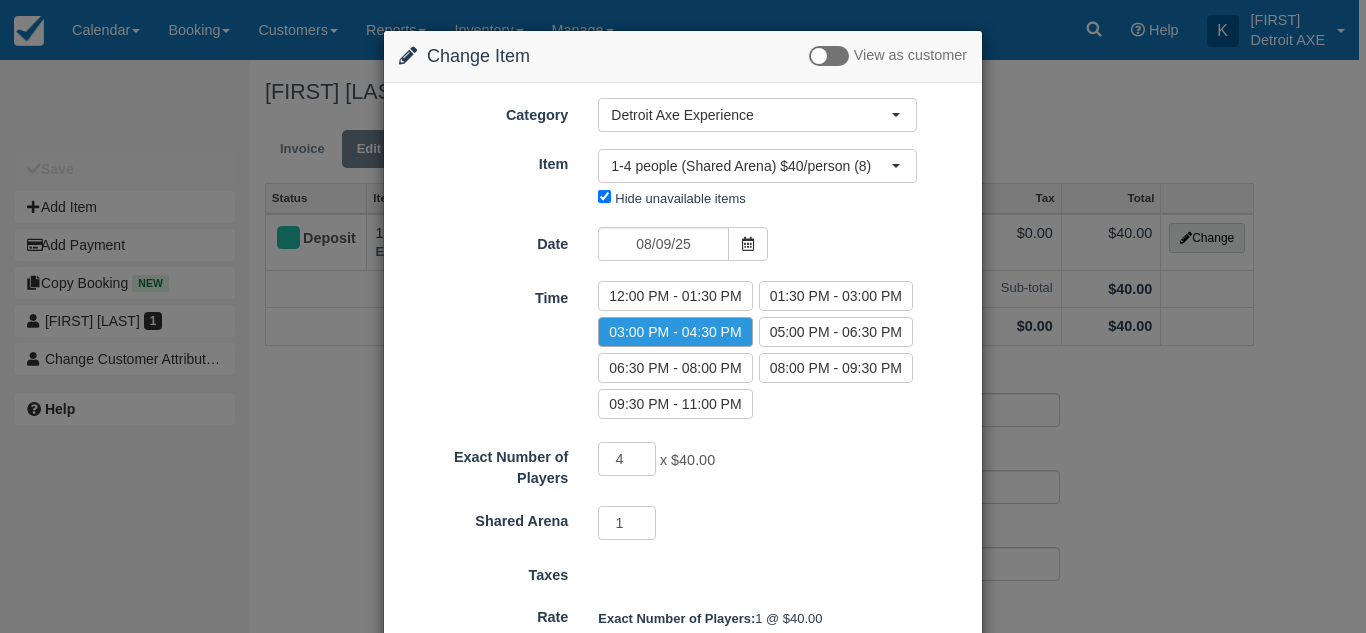 type on "160.00" 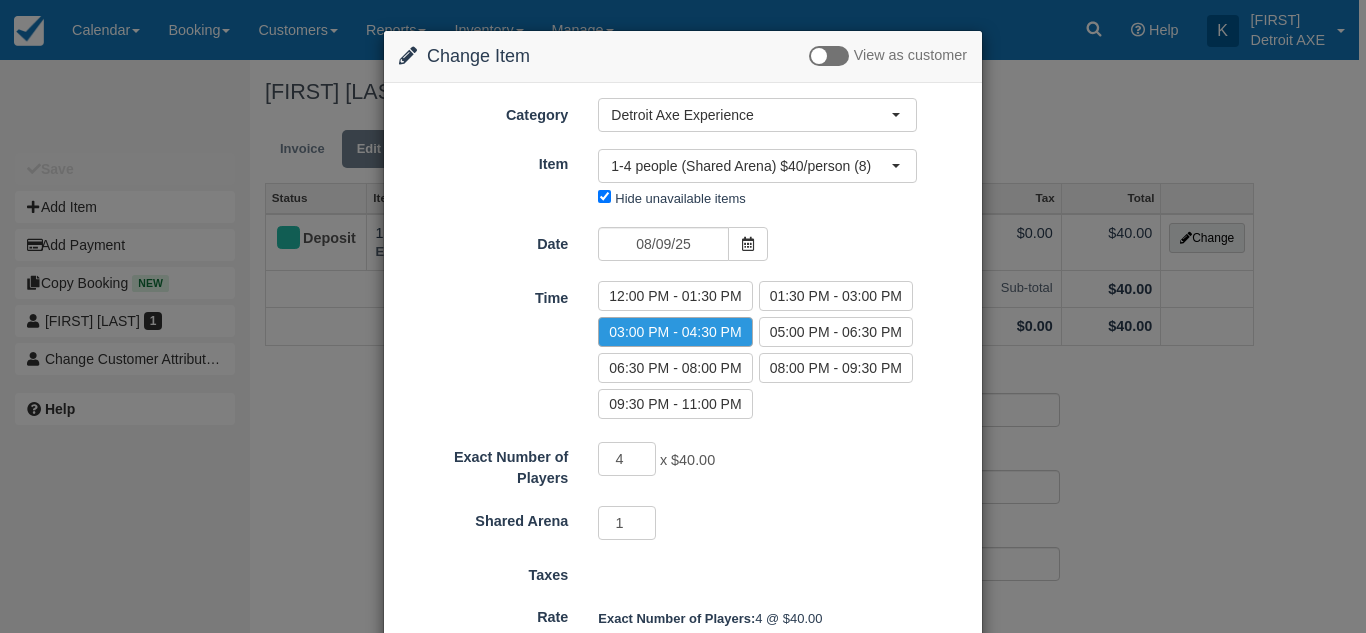 click on "Exact Number of Players 4   x $40.00 Required.Maximum of 4 Shared Arena 1   Required." at bounding box center (683, 491) 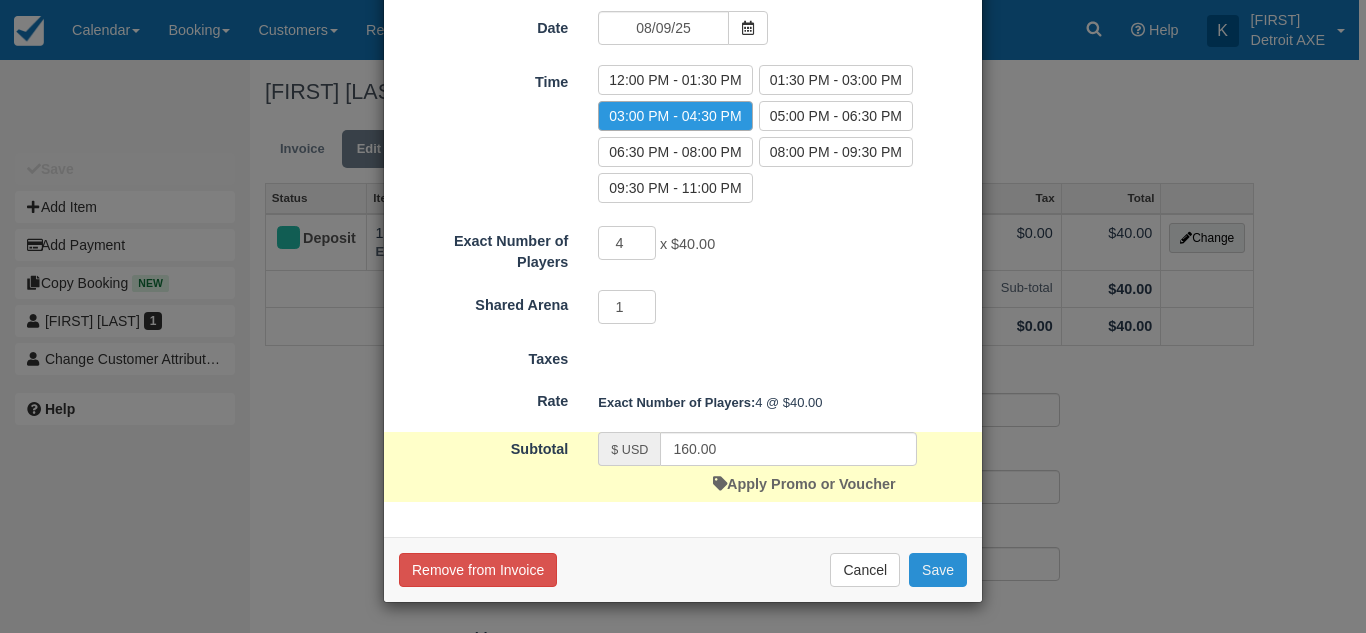 click on "Save" at bounding box center (938, 570) 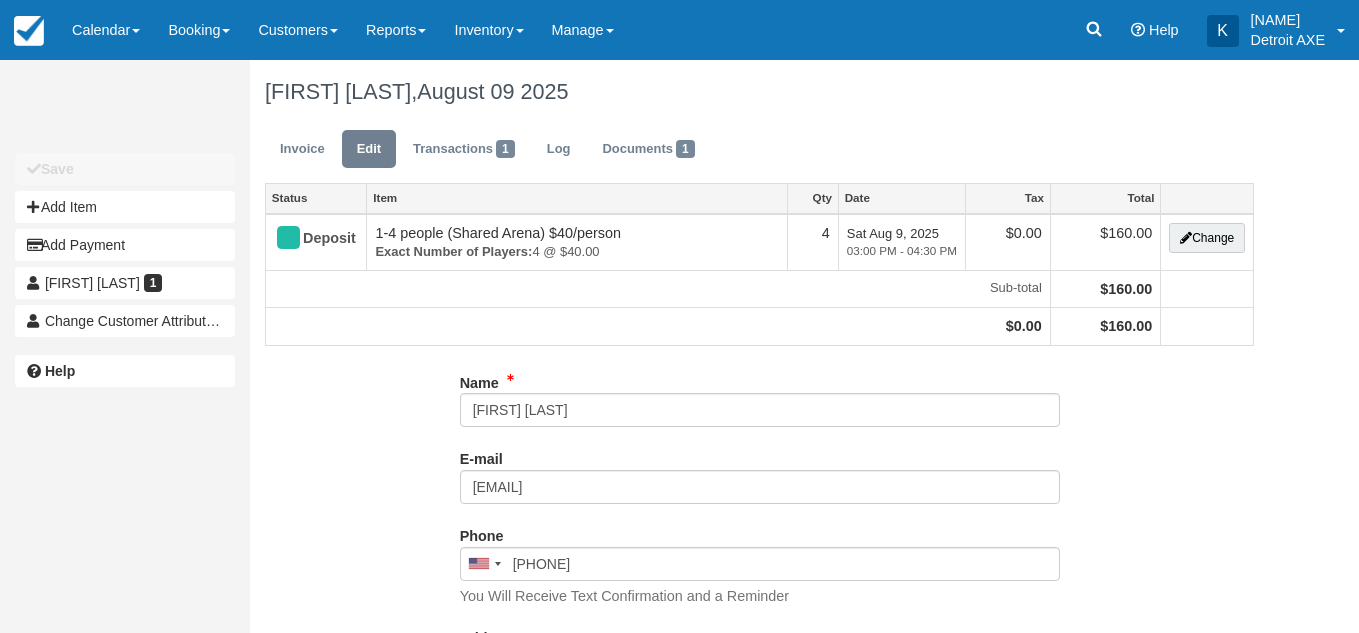 scroll, scrollTop: 0, scrollLeft: 0, axis: both 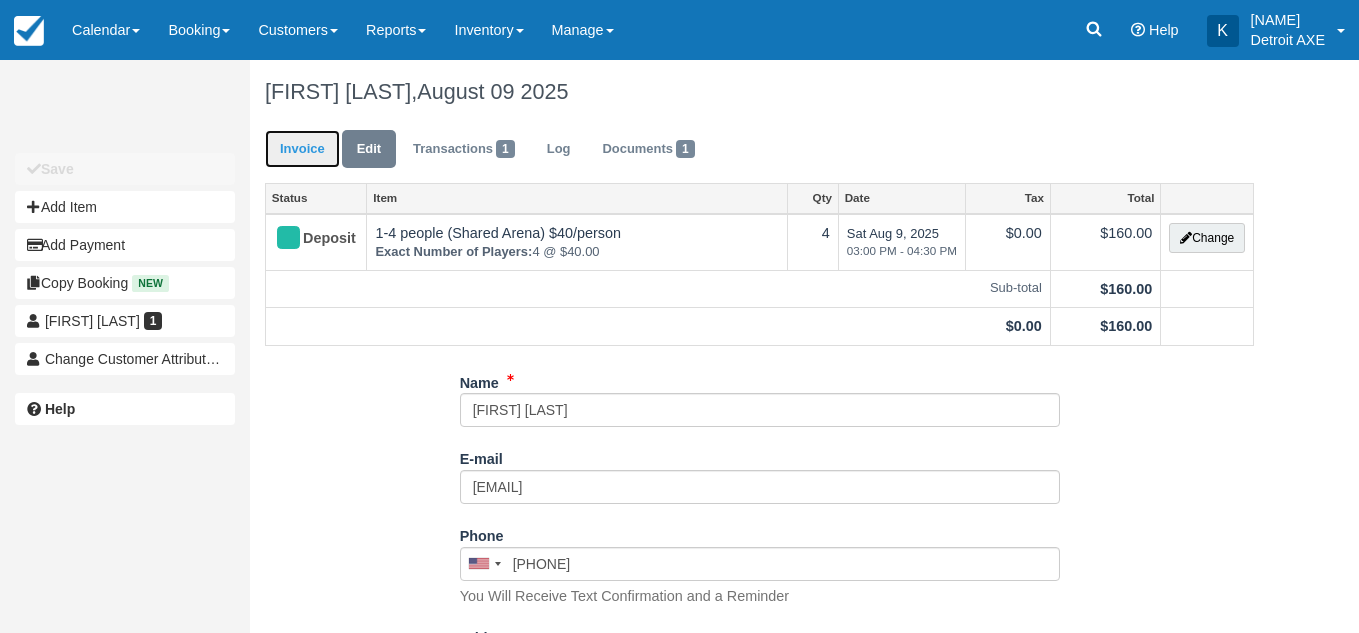 click on "Invoice" at bounding box center (302, 149) 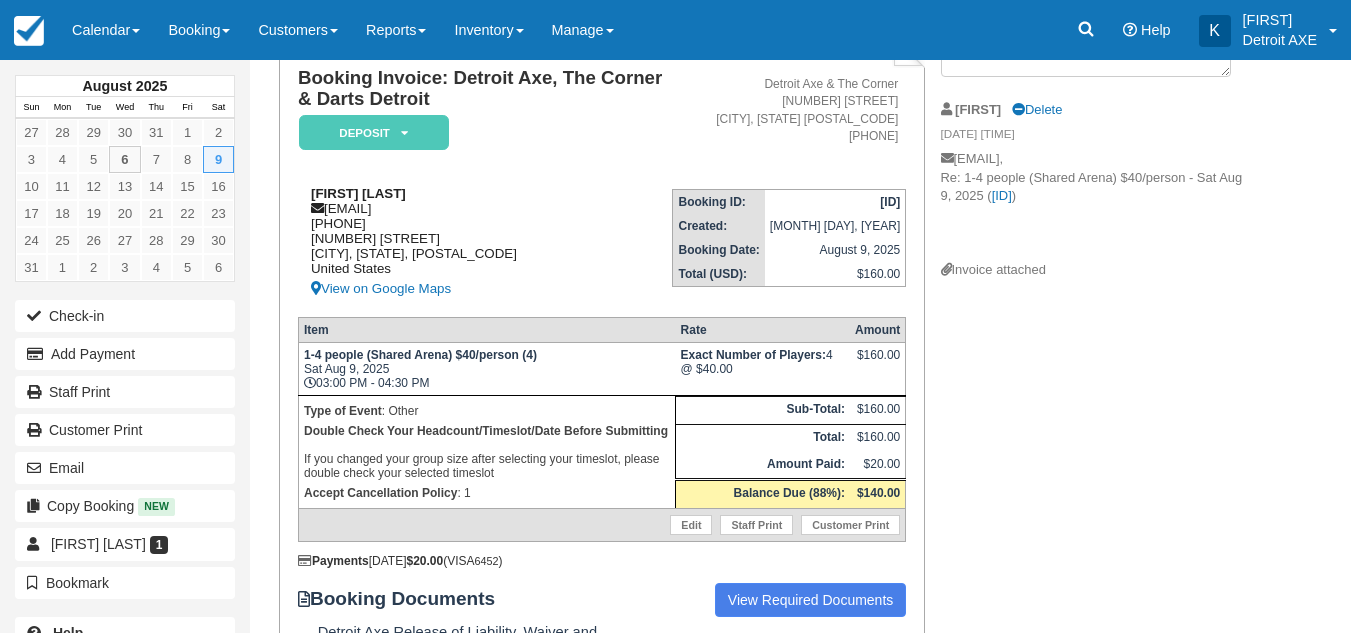scroll, scrollTop: 61, scrollLeft: 0, axis: vertical 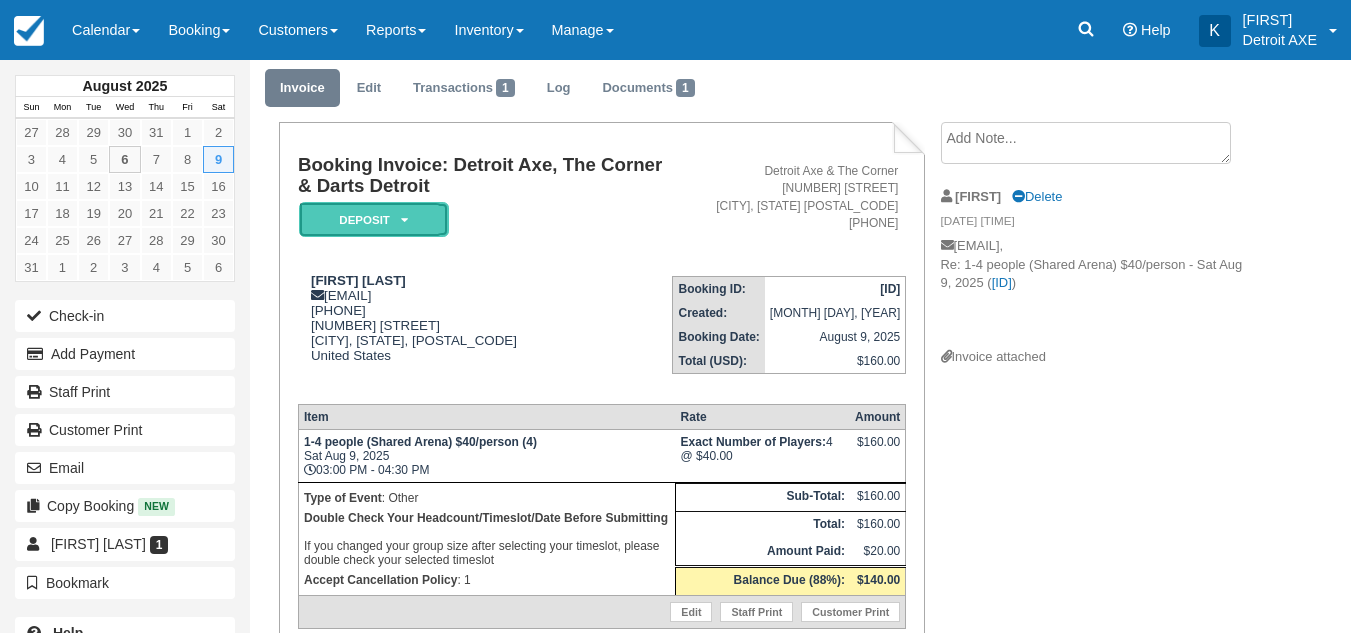 click on "Deposit" at bounding box center [374, 219] 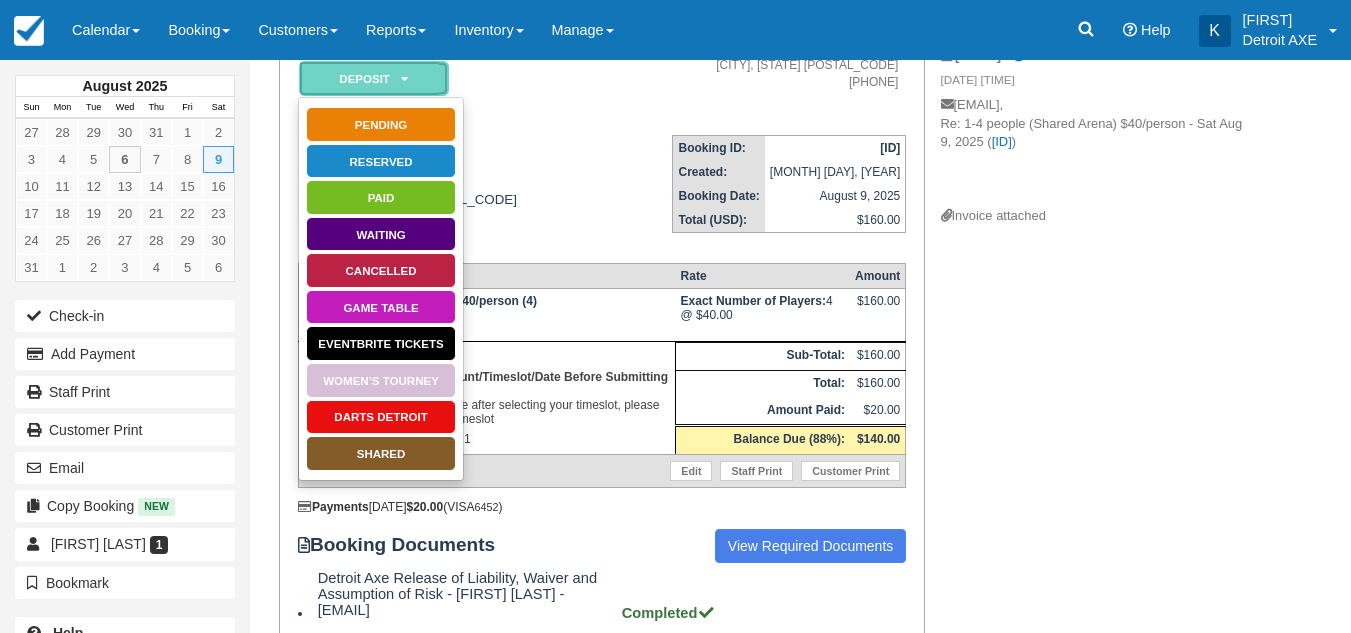 scroll, scrollTop: 203, scrollLeft: 0, axis: vertical 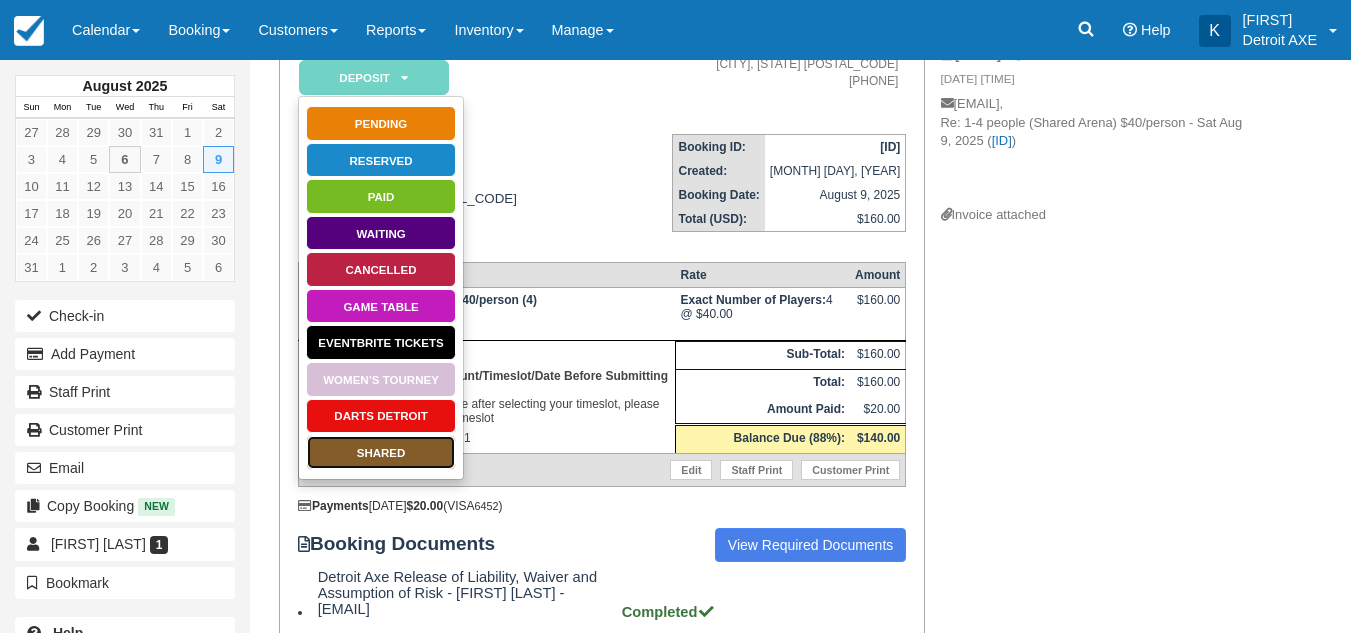 click on "SHARED" at bounding box center (381, 452) 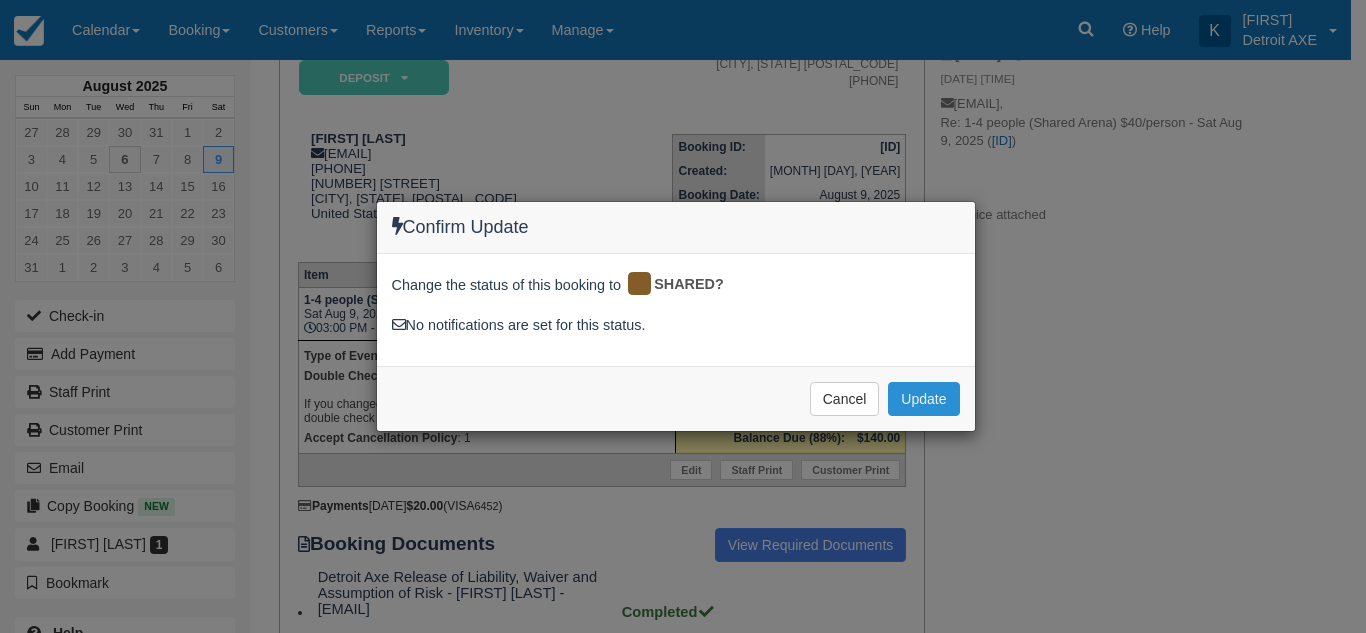click on "Update" at bounding box center [923, 399] 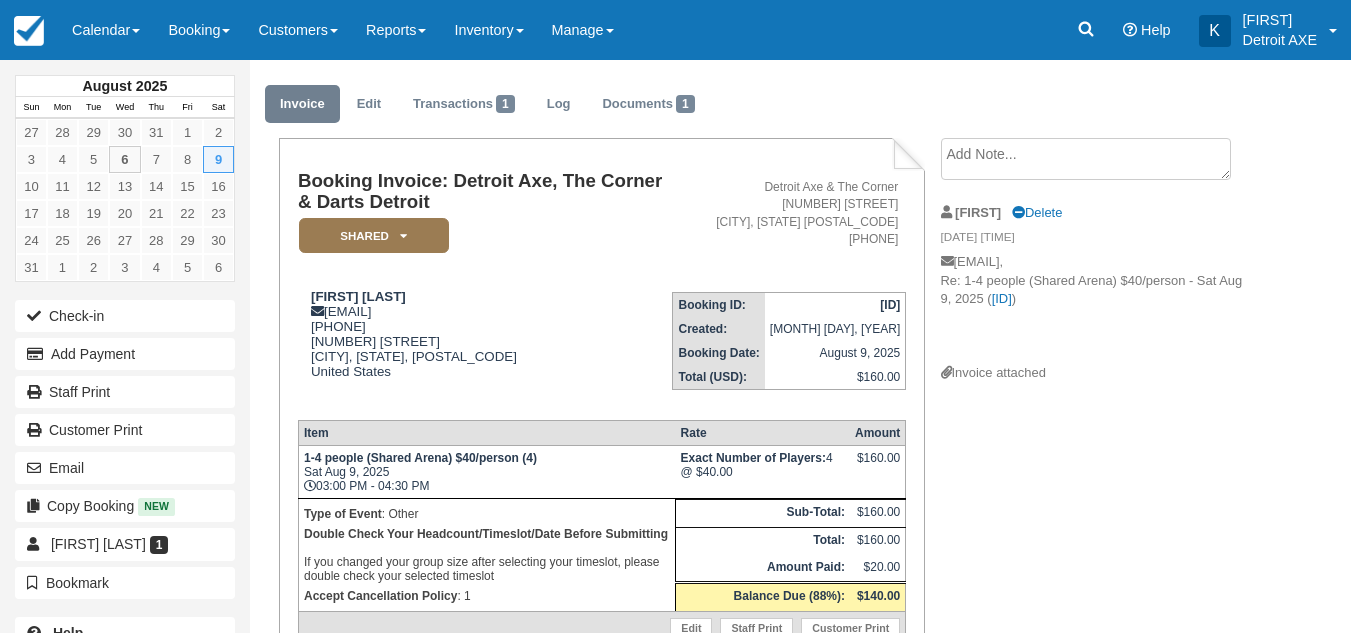 scroll, scrollTop: 44, scrollLeft: 0, axis: vertical 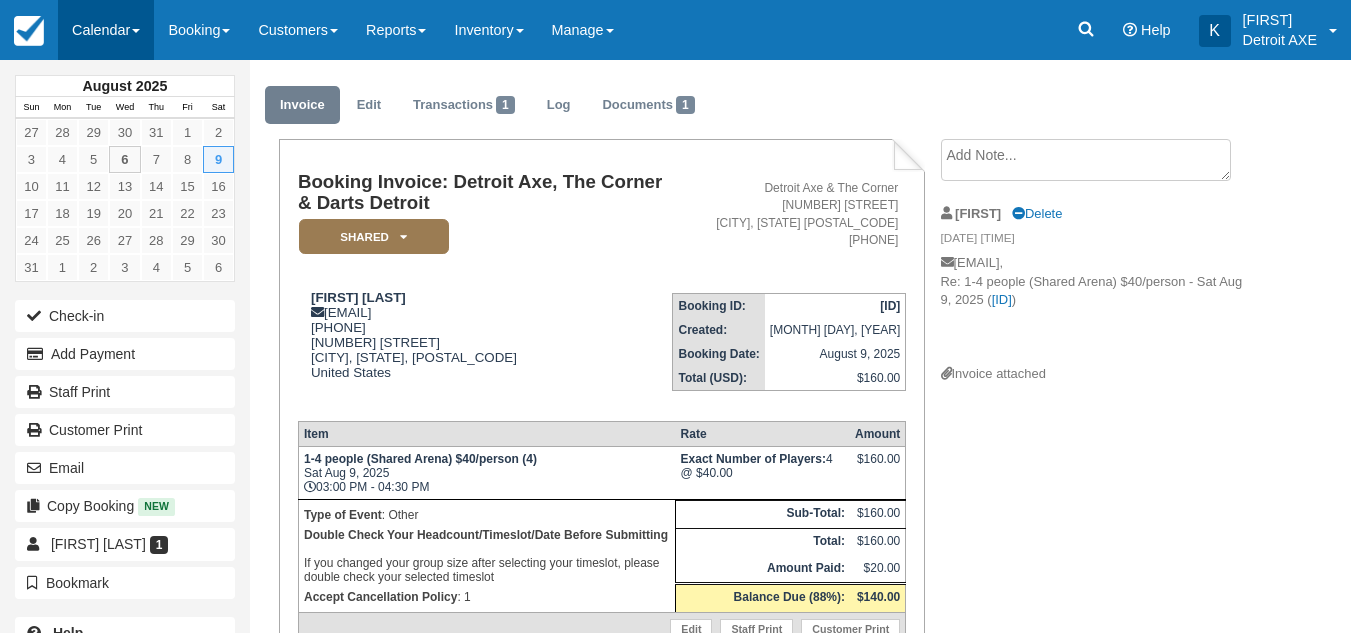 click on "Calendar" at bounding box center (106, 30) 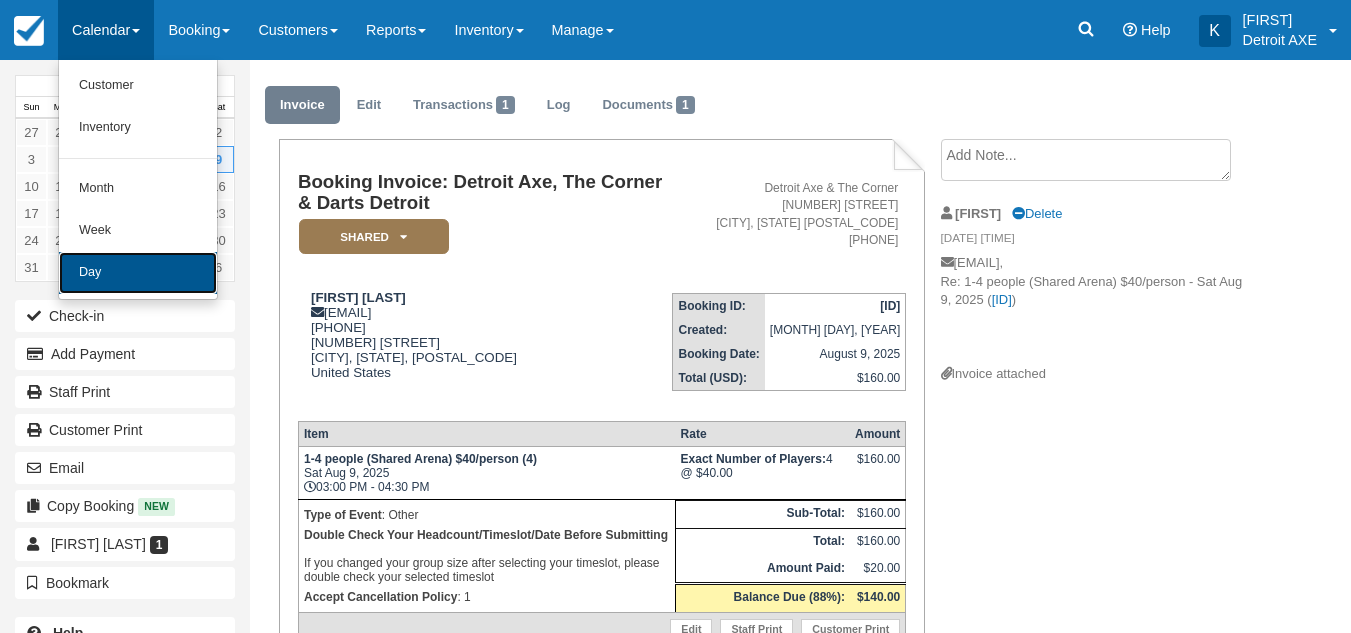 click on "Day" at bounding box center [138, 273] 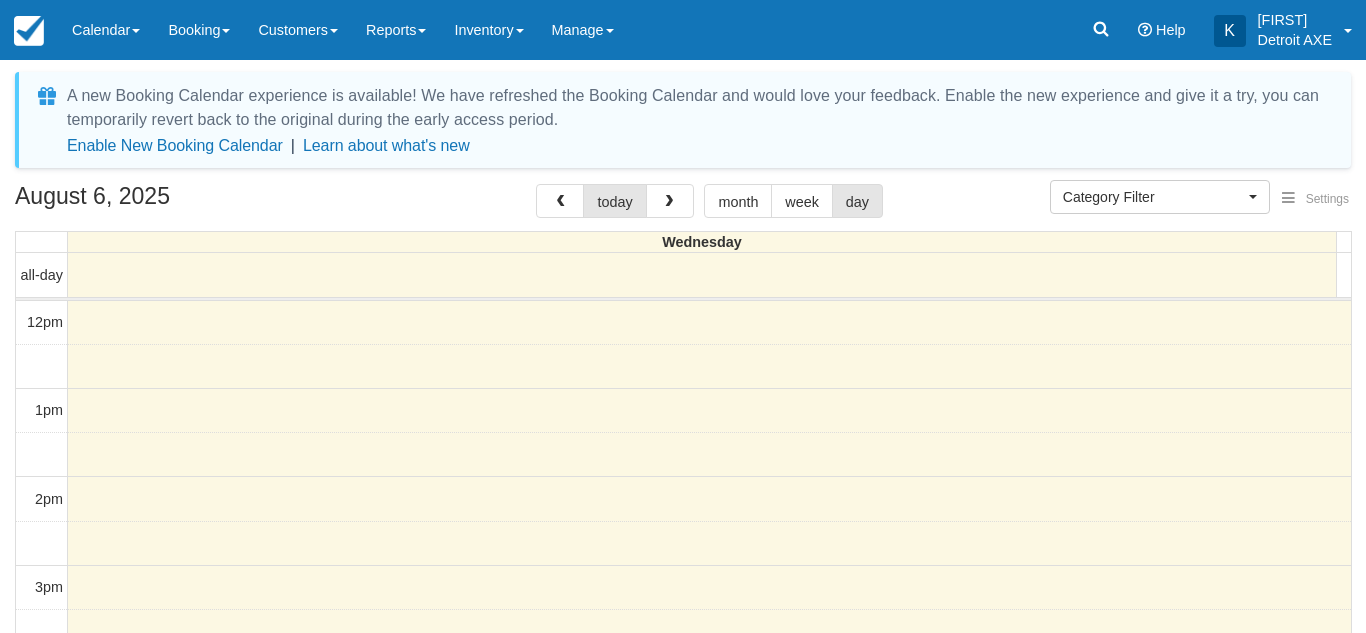 select 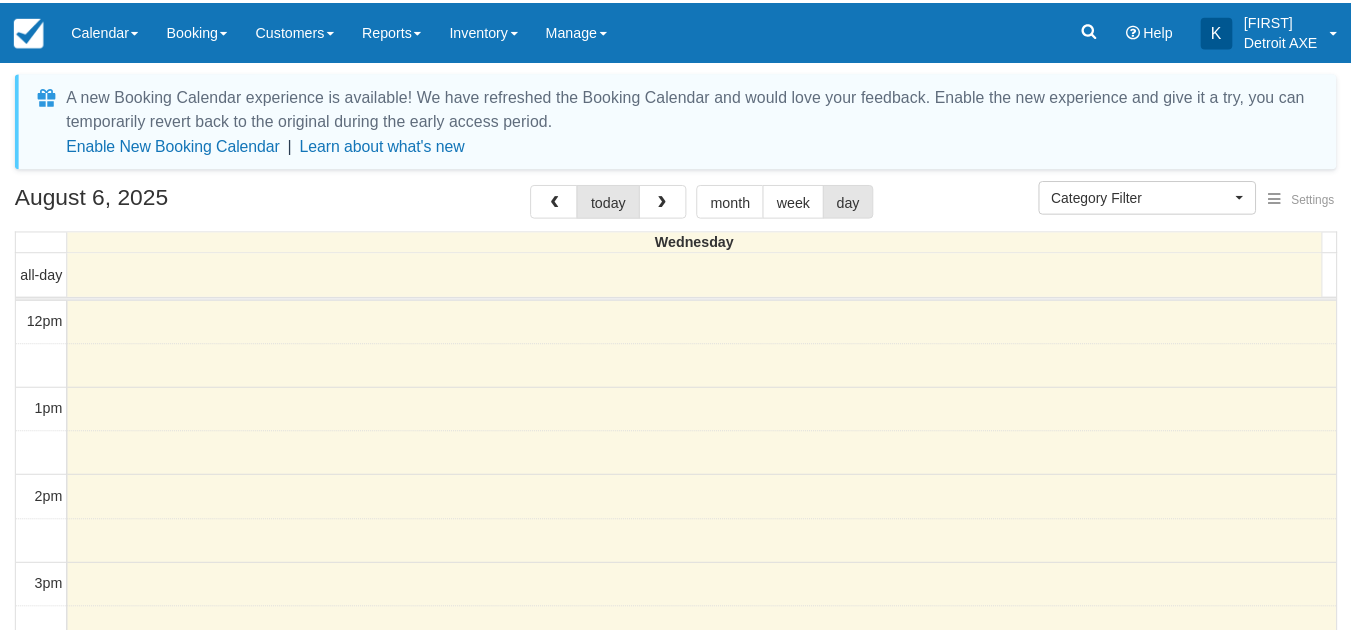 scroll, scrollTop: 0, scrollLeft: 0, axis: both 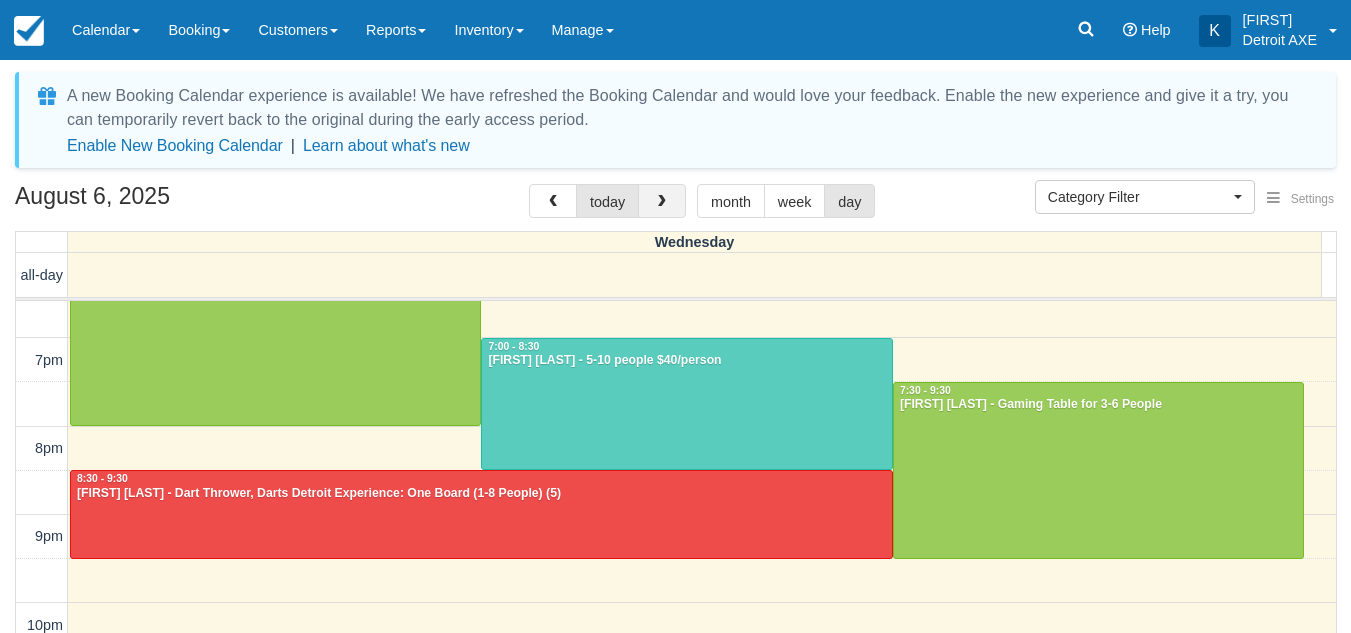 click at bounding box center (662, 201) 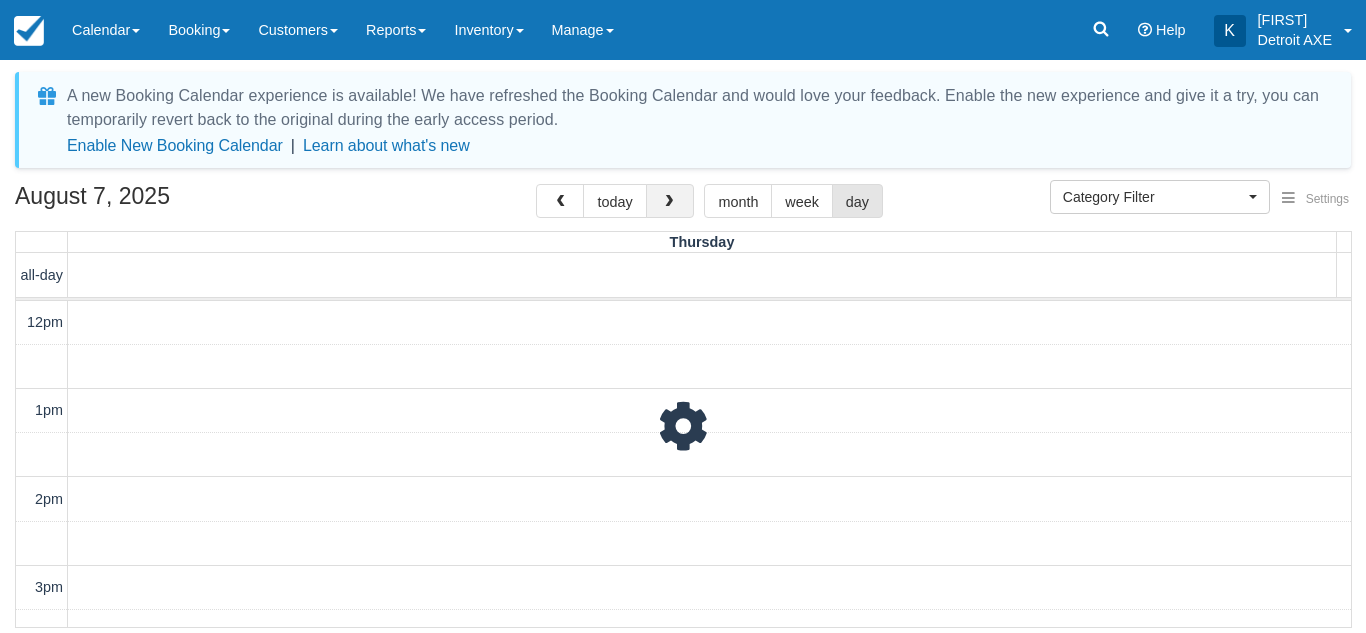 scroll, scrollTop: 620, scrollLeft: 0, axis: vertical 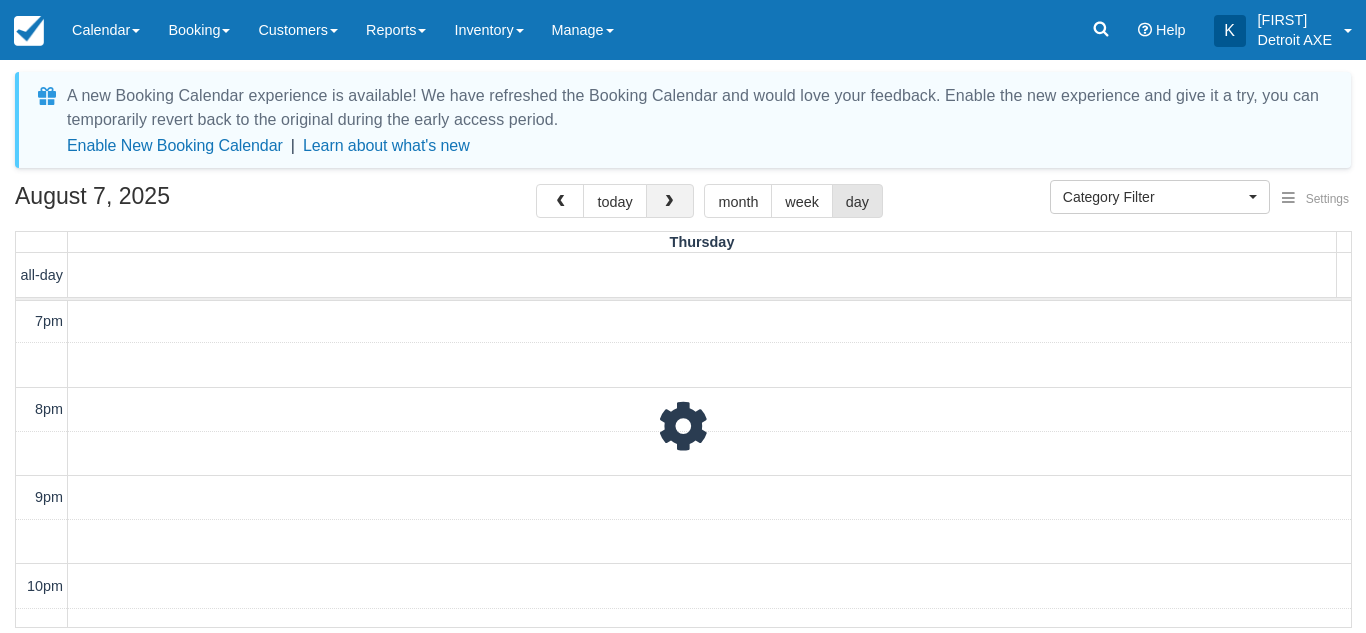 click at bounding box center [670, 201] 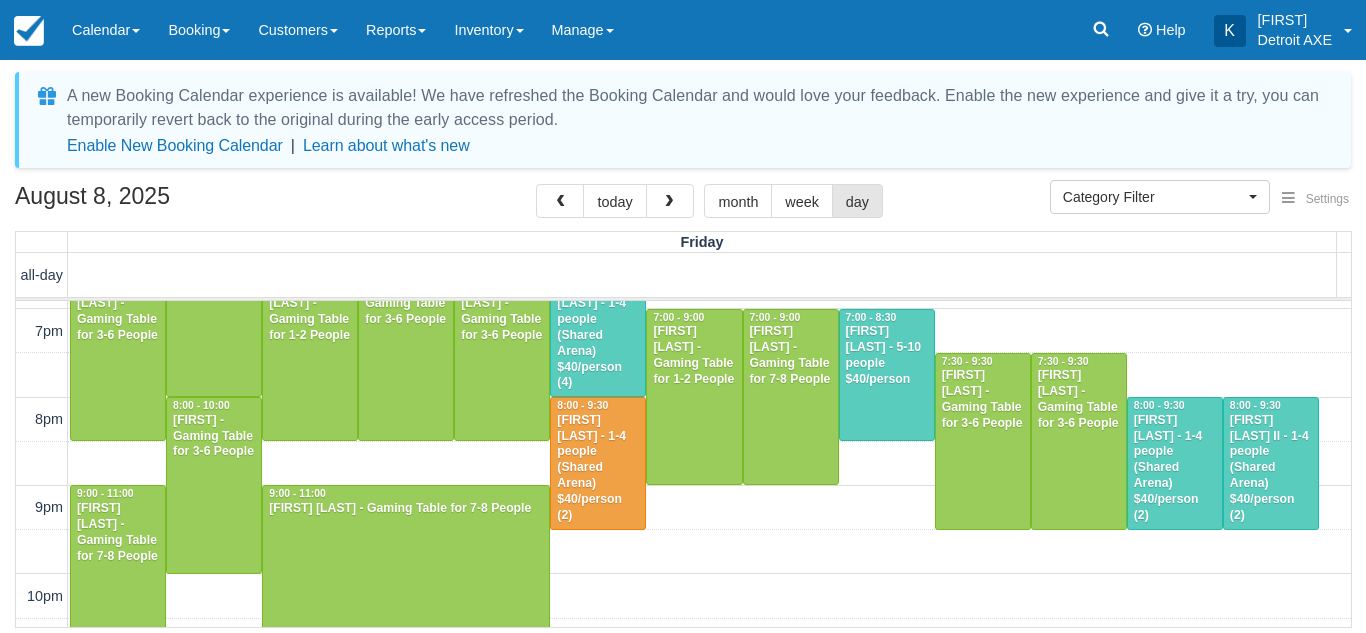 scroll, scrollTop: 612, scrollLeft: 0, axis: vertical 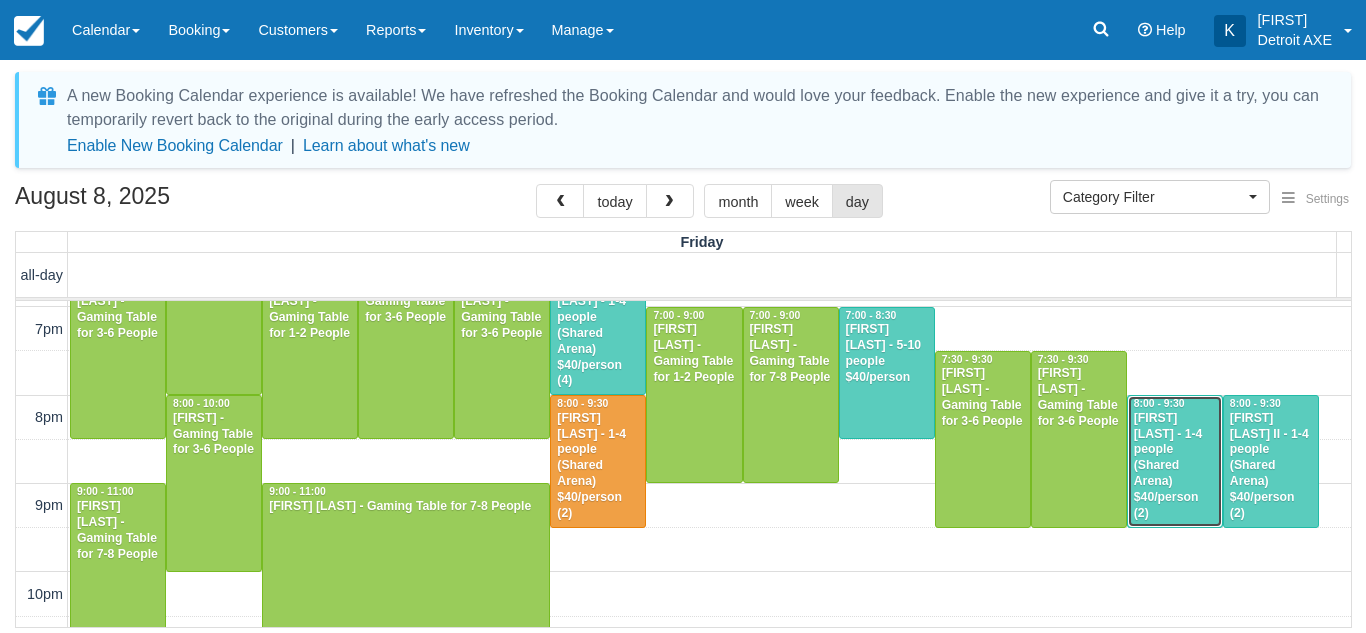 click on "Evan Buchanan - 1-4 people (Shared Arena) $40/person (2)" at bounding box center [1175, 466] 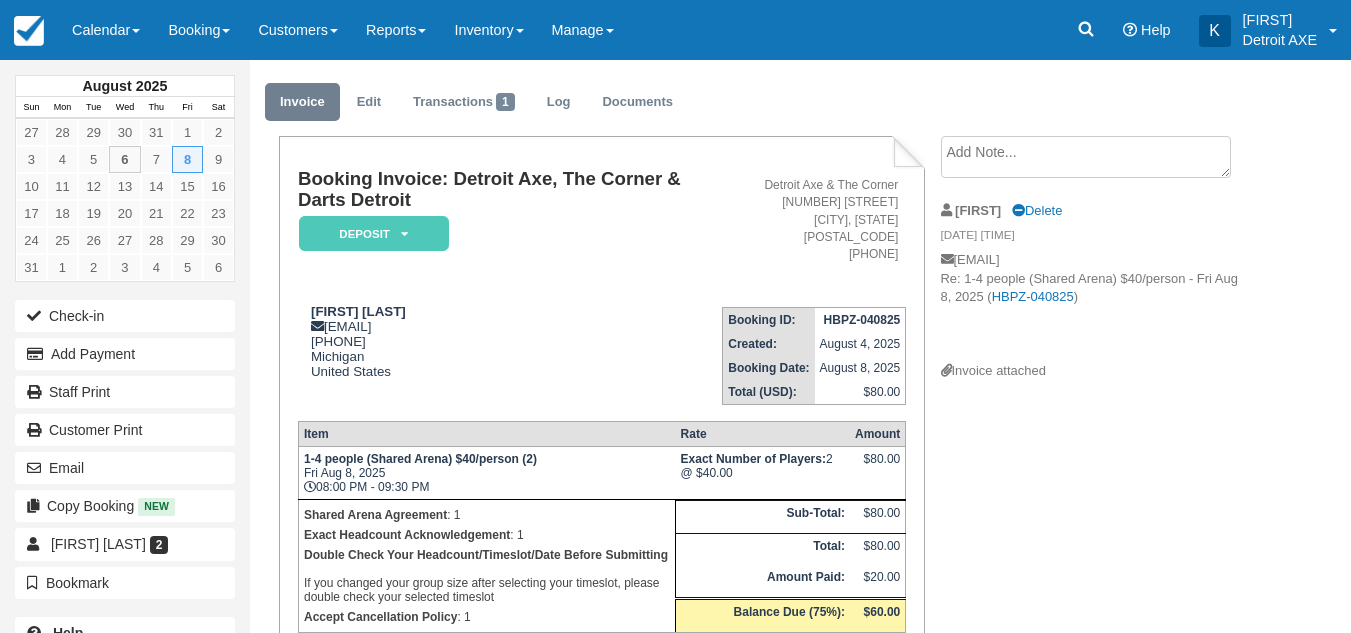 scroll, scrollTop: 48, scrollLeft: 0, axis: vertical 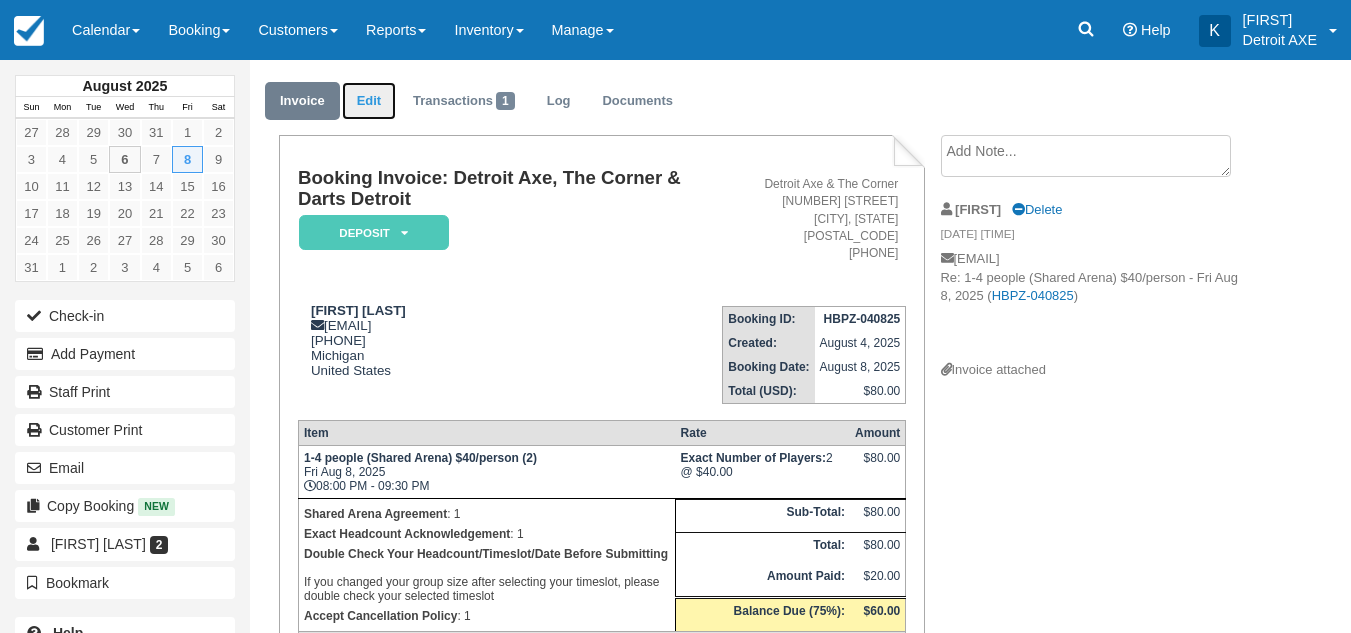 click on "Edit" at bounding box center [369, 101] 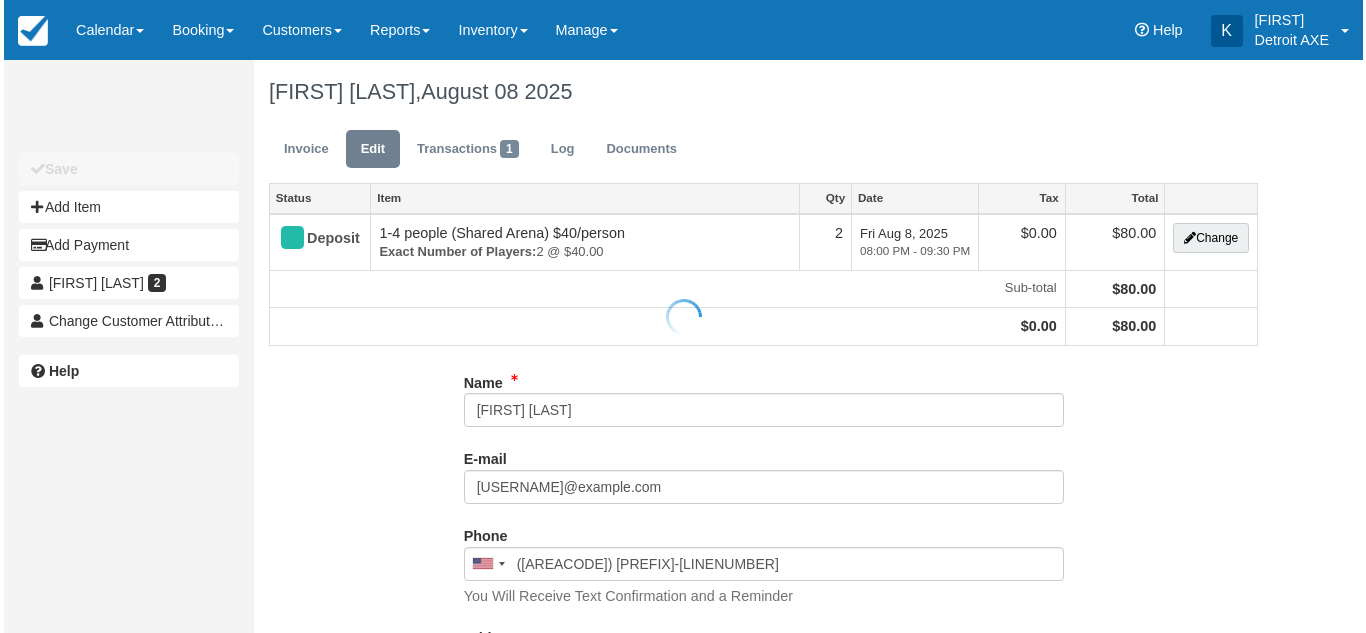 scroll, scrollTop: 0, scrollLeft: 0, axis: both 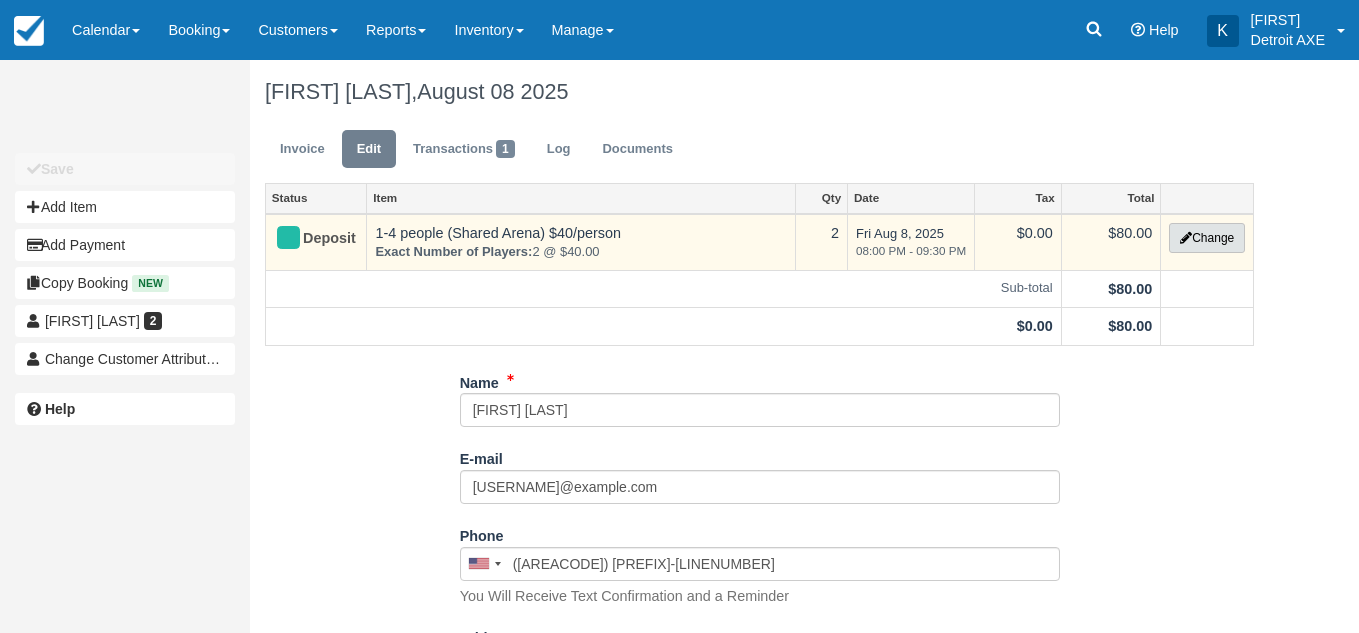 click on "Change" at bounding box center [1207, 238] 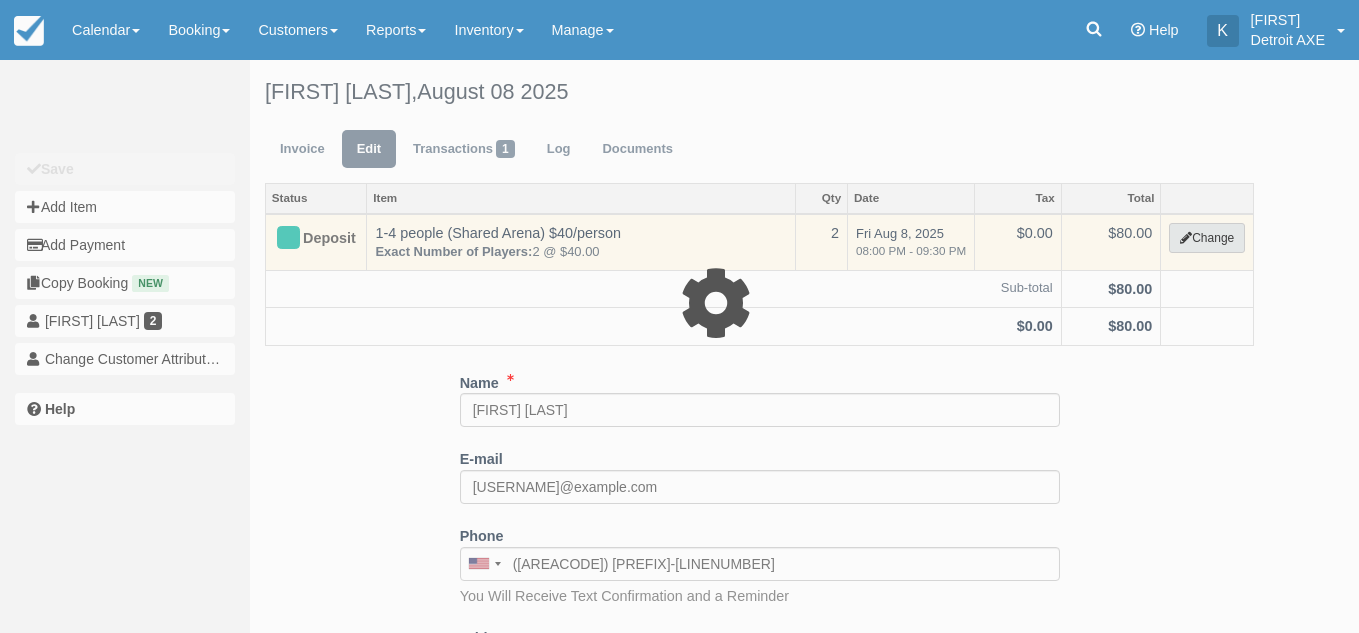 select on "14" 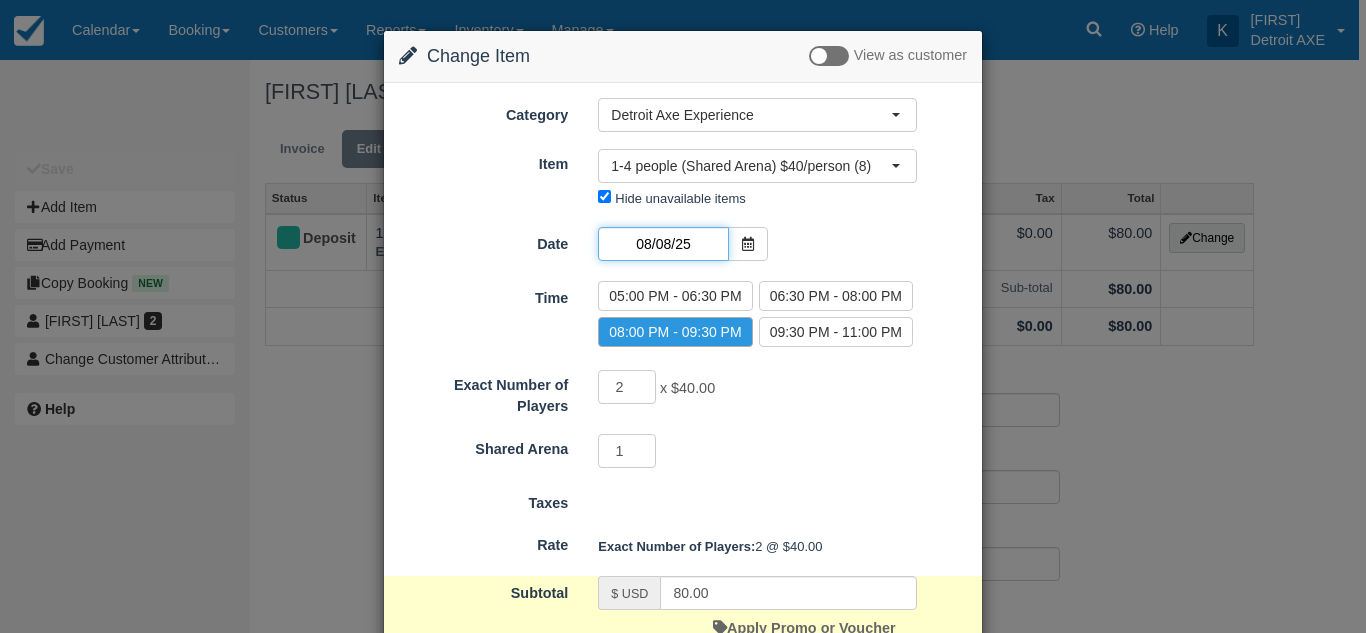 click on "08/08/25" at bounding box center [663, 244] 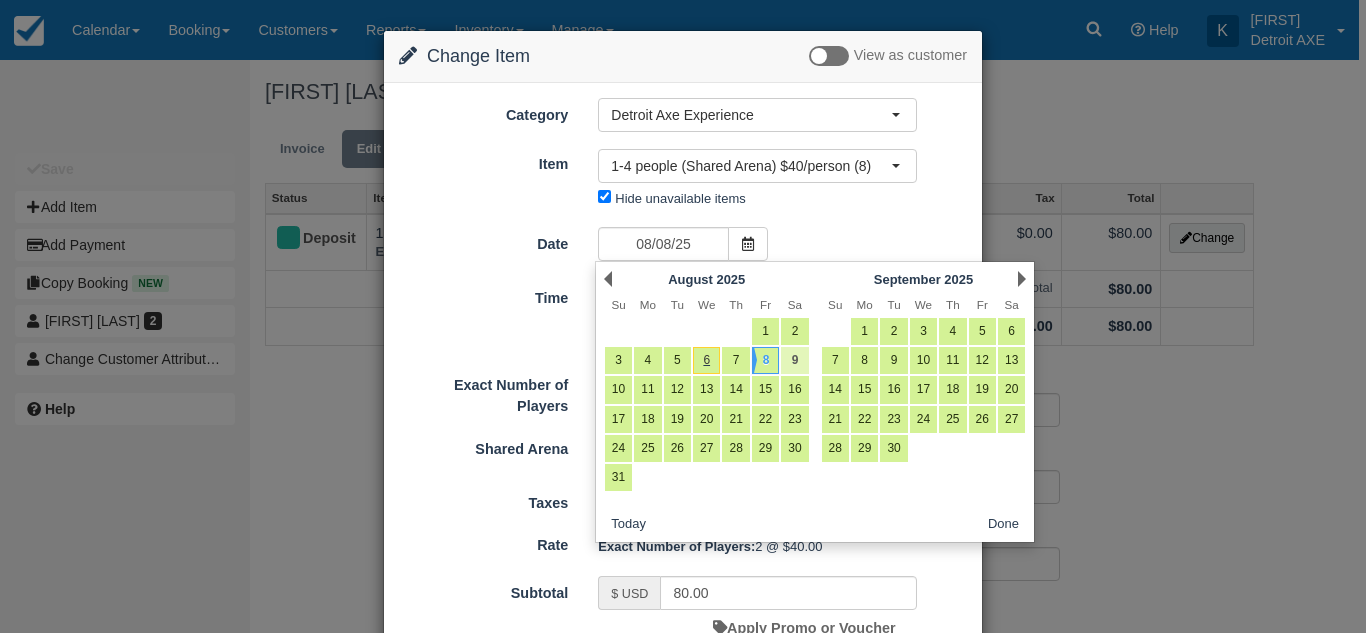 click on "9" at bounding box center (794, 360) 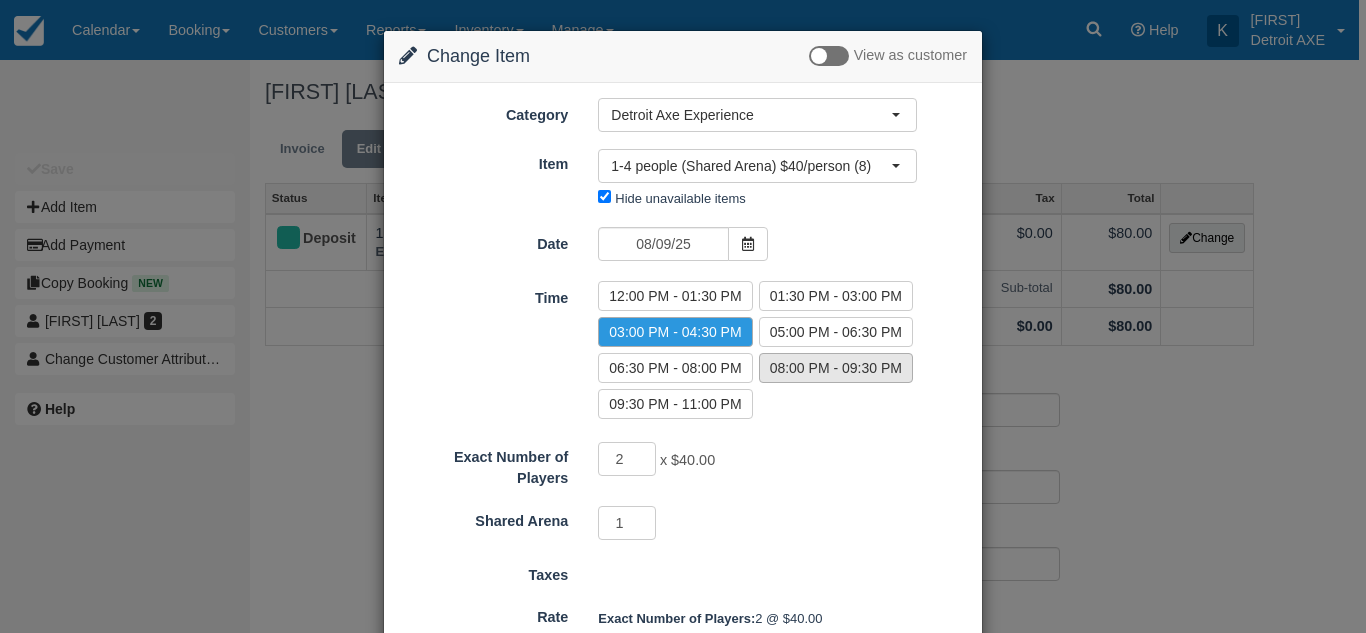 click on "08:00 PM - 09:30 PM" at bounding box center (836, 368) 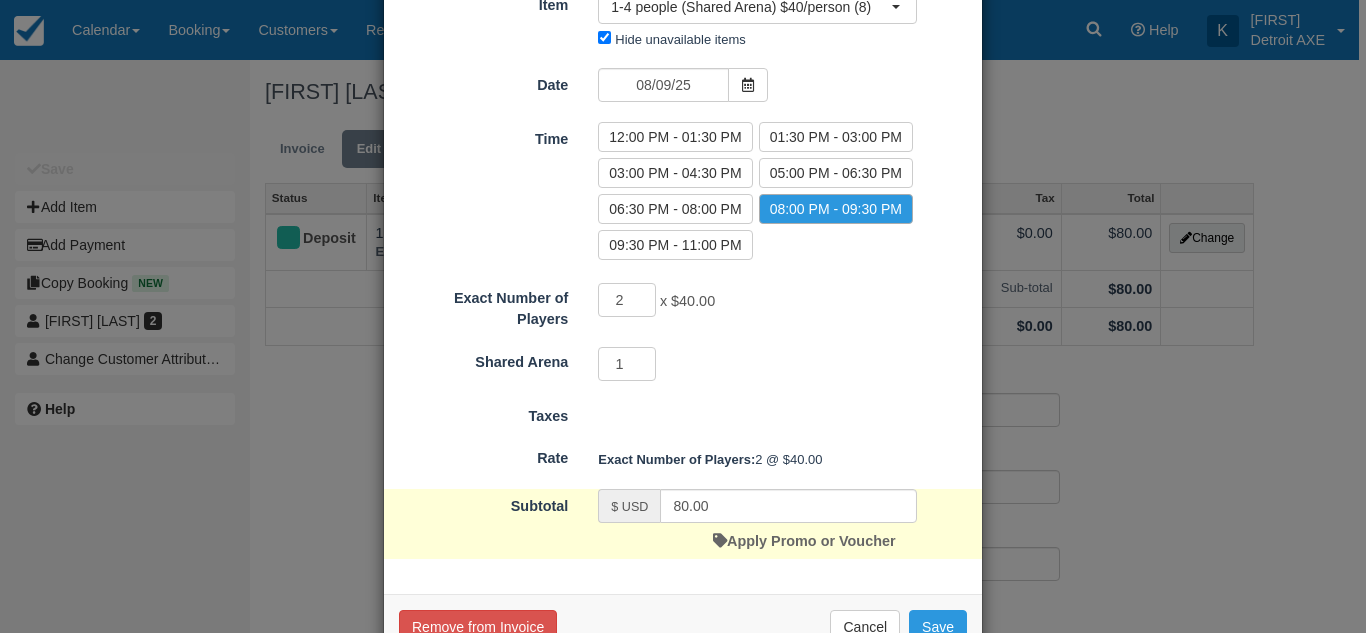 scroll, scrollTop: 216, scrollLeft: 0, axis: vertical 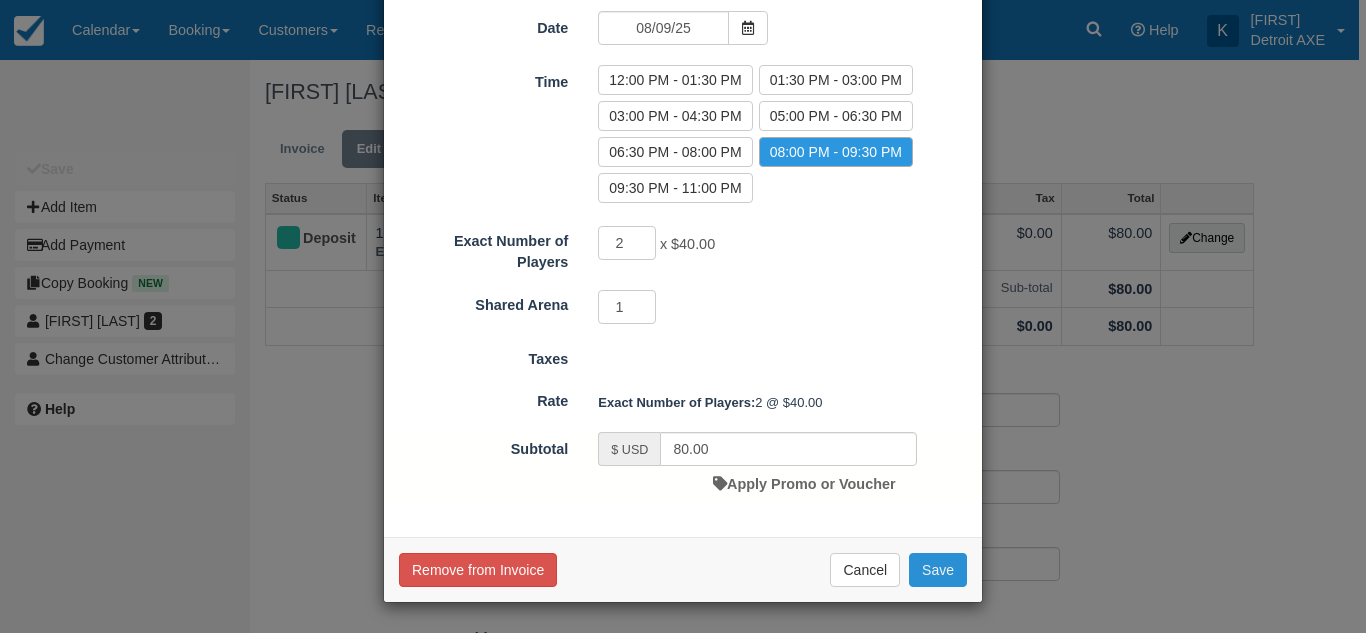 click on "Save" at bounding box center [938, 570] 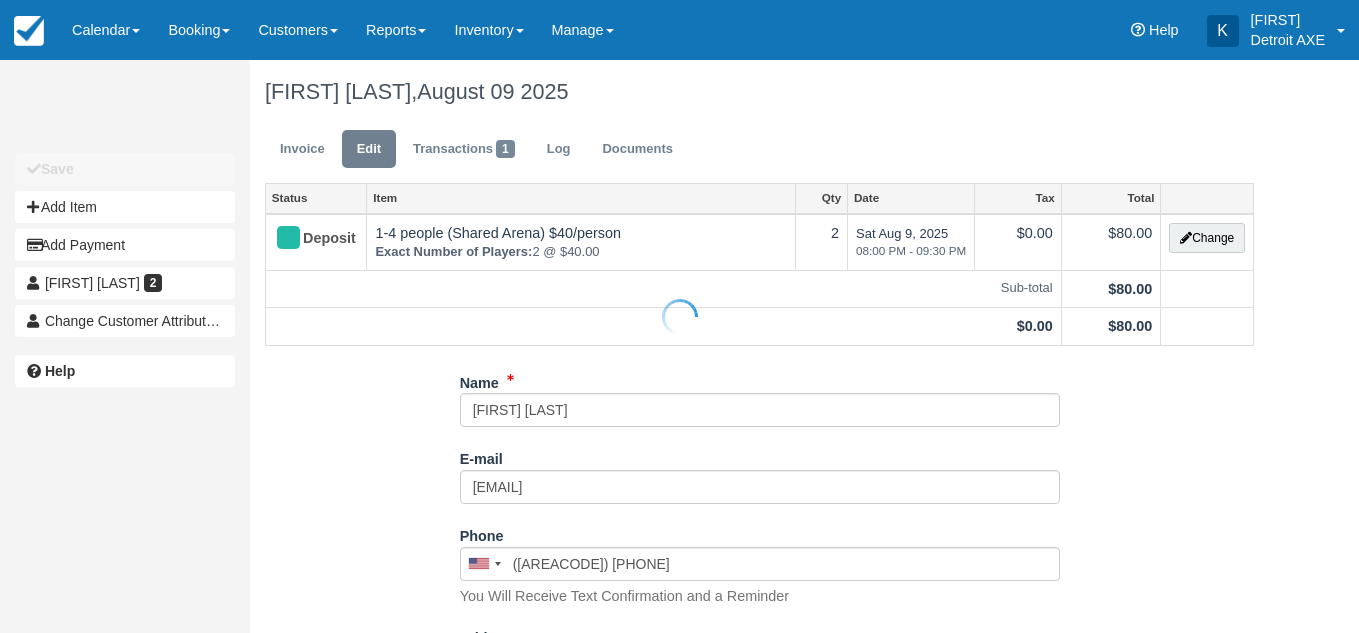 scroll, scrollTop: 0, scrollLeft: 0, axis: both 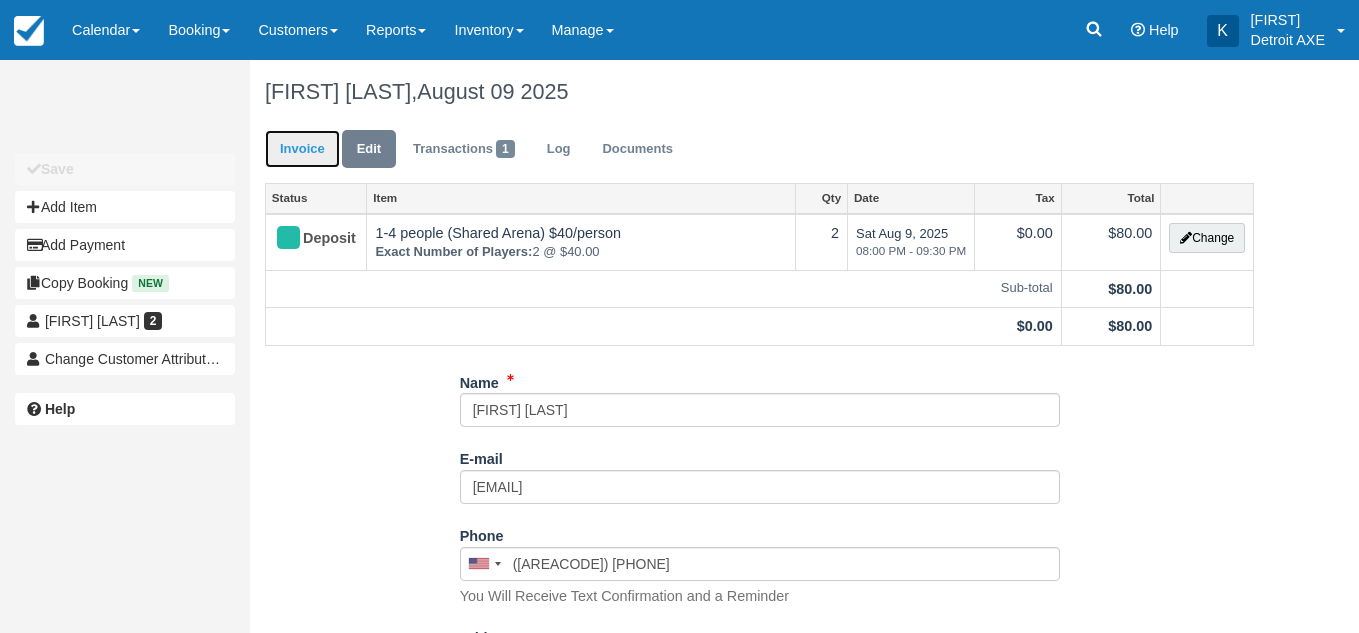 click on "Invoice" at bounding box center [302, 149] 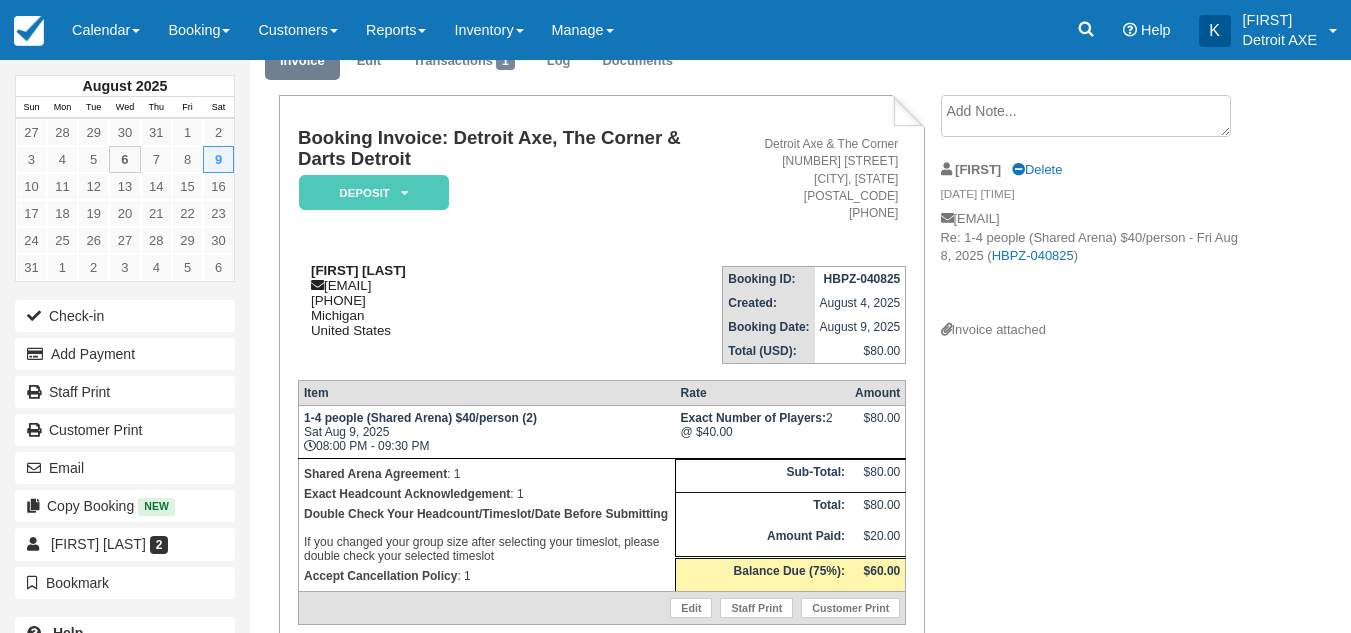 scroll, scrollTop: 9, scrollLeft: 0, axis: vertical 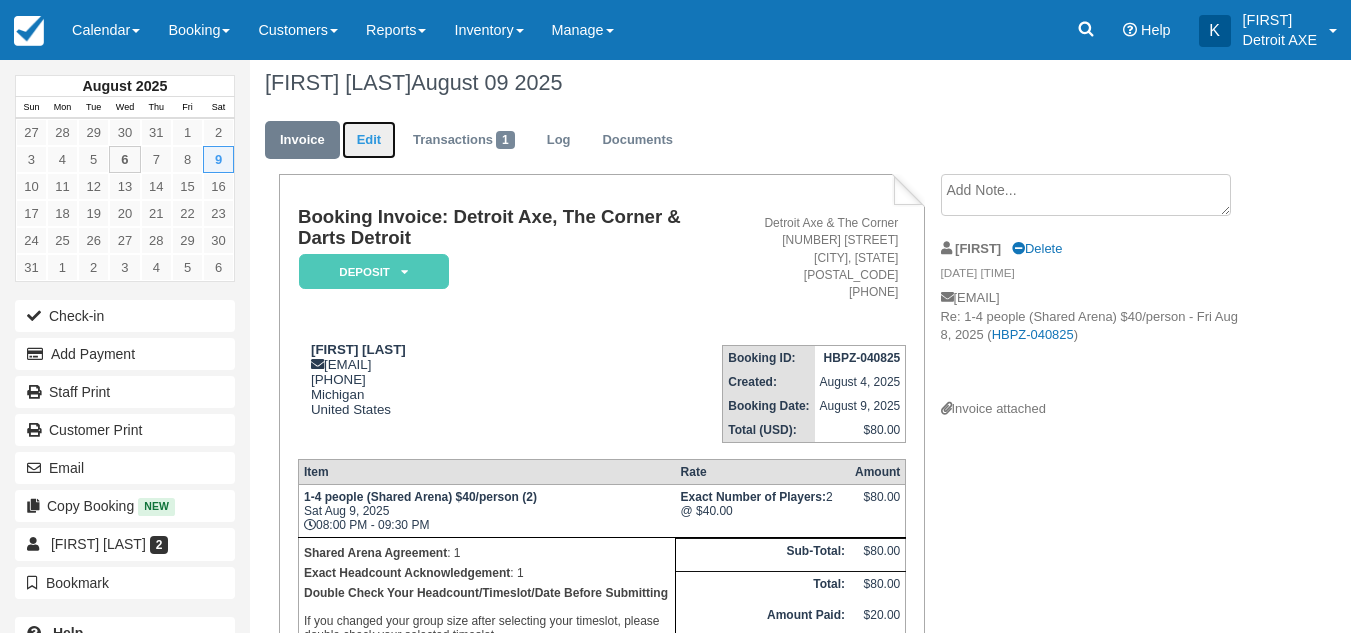 click on "Edit" at bounding box center [369, 140] 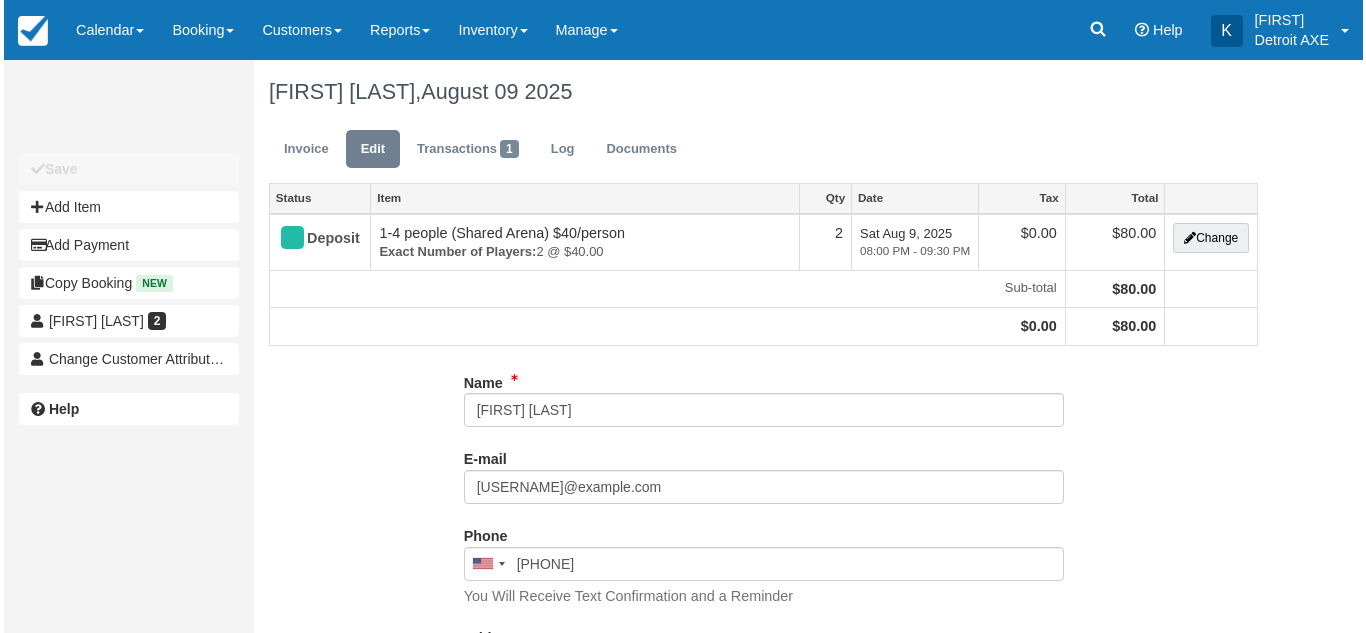 scroll, scrollTop: 0, scrollLeft: 0, axis: both 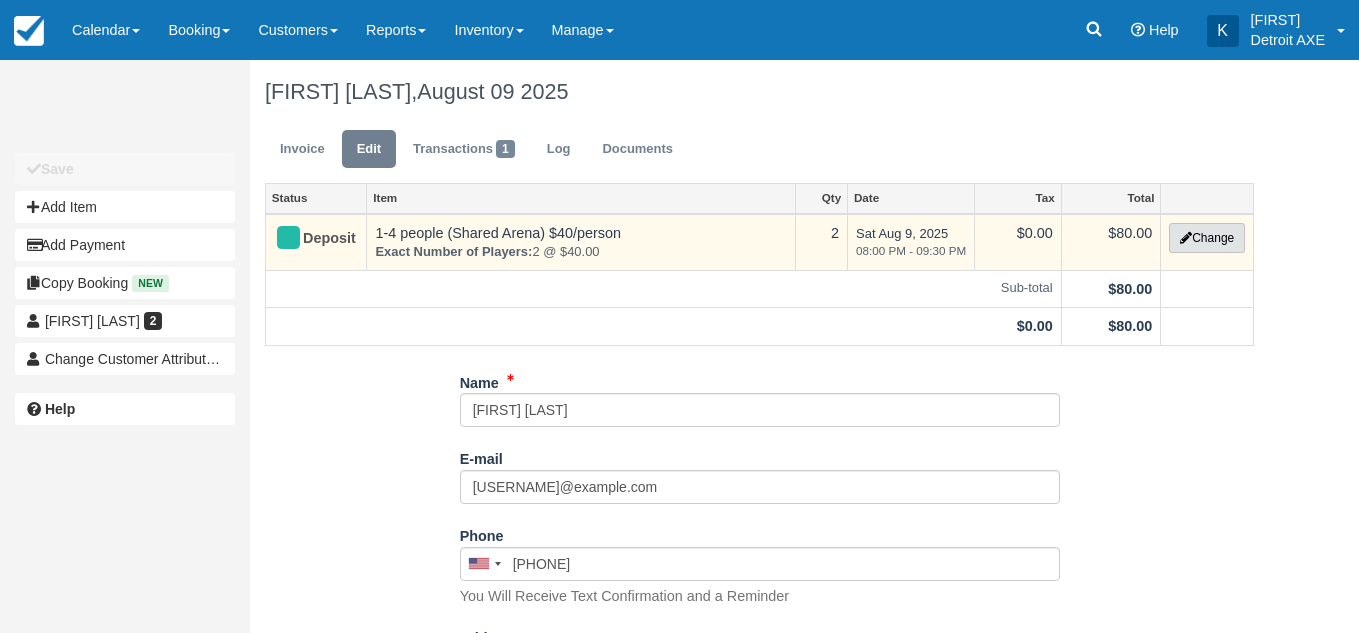 click on "Change" at bounding box center (1207, 238) 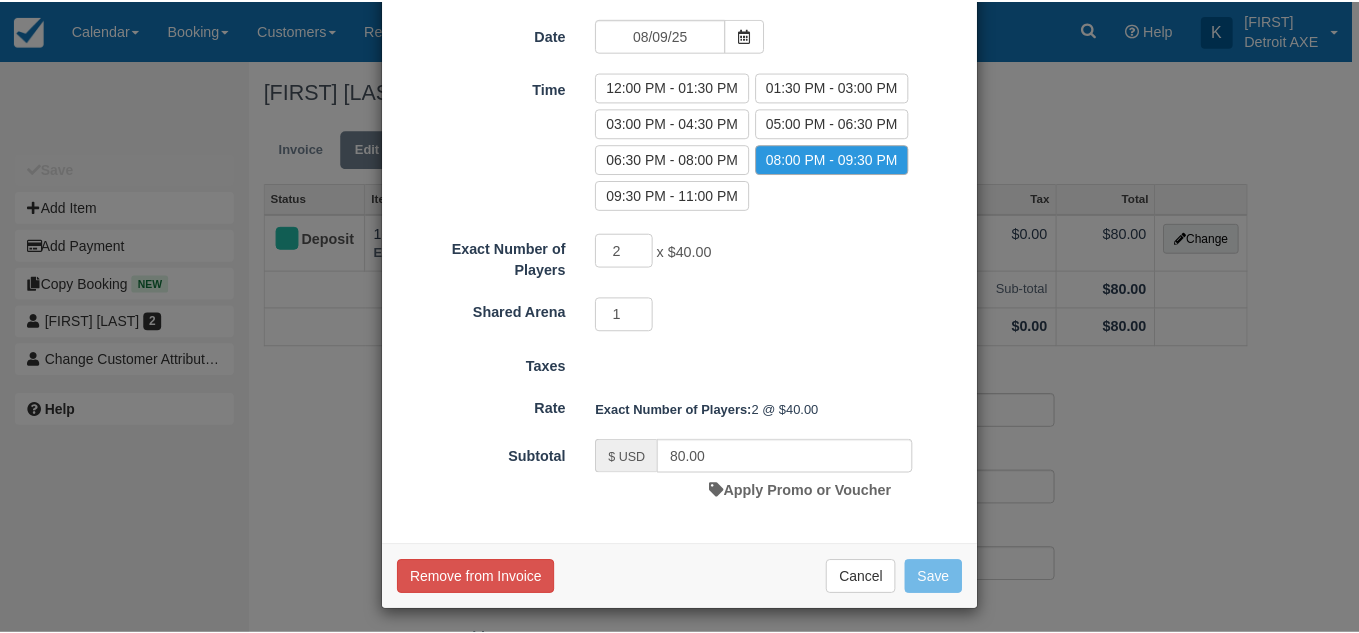 scroll, scrollTop: 216, scrollLeft: 0, axis: vertical 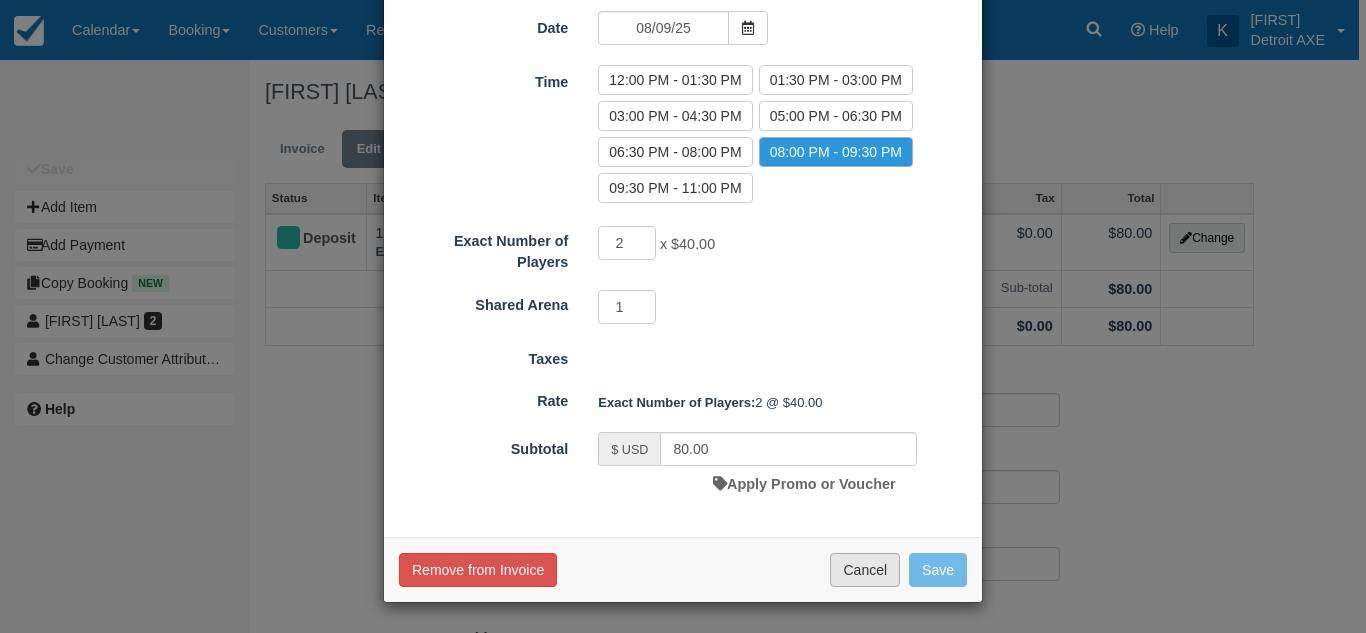 click on "Cancel" at bounding box center [865, 570] 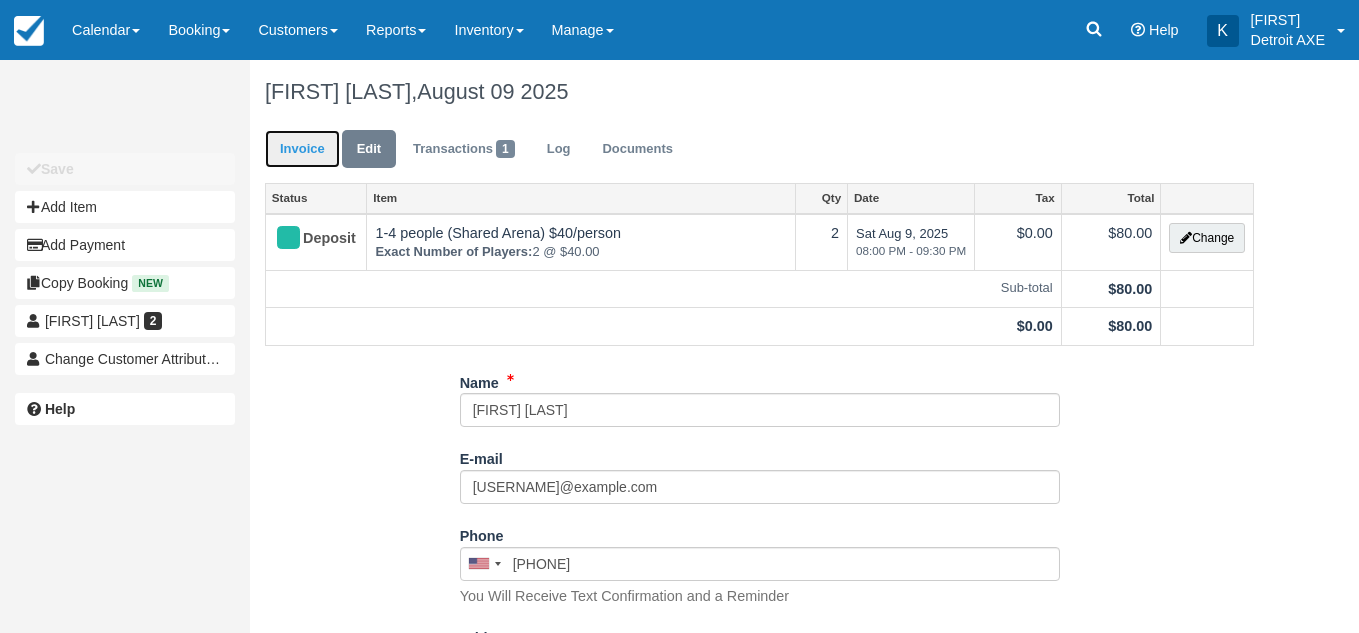 click on "Invoice" at bounding box center (302, 149) 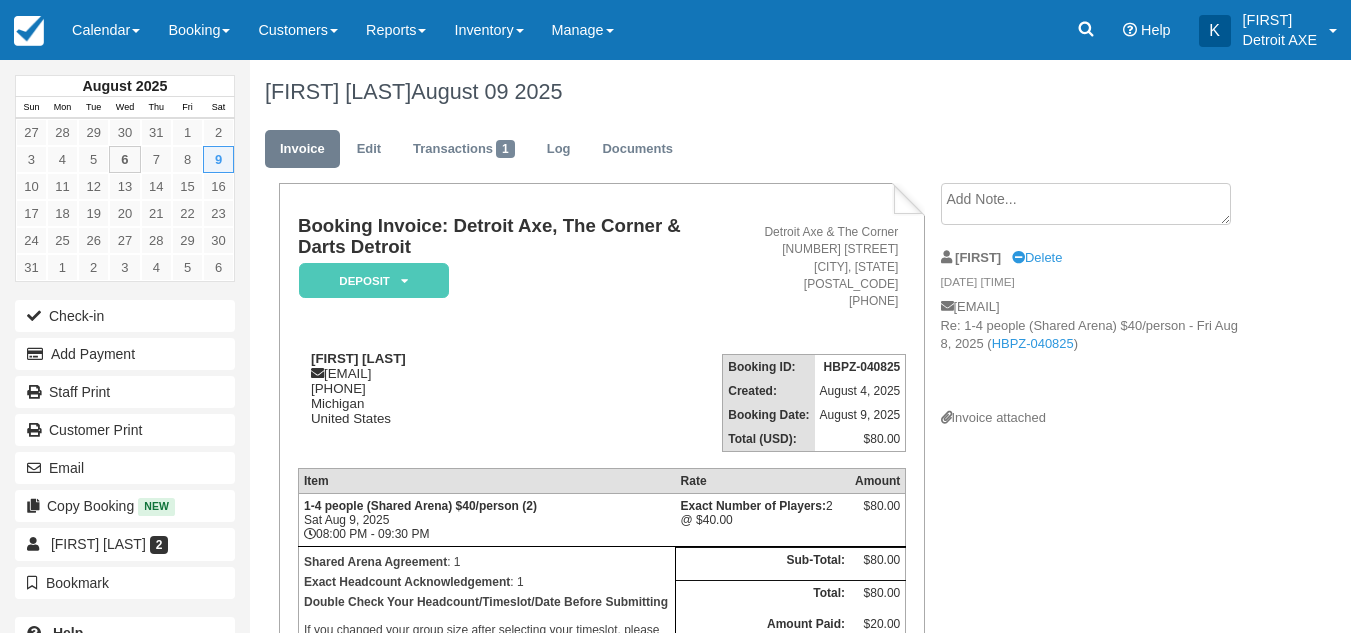 scroll, scrollTop: 0, scrollLeft: 0, axis: both 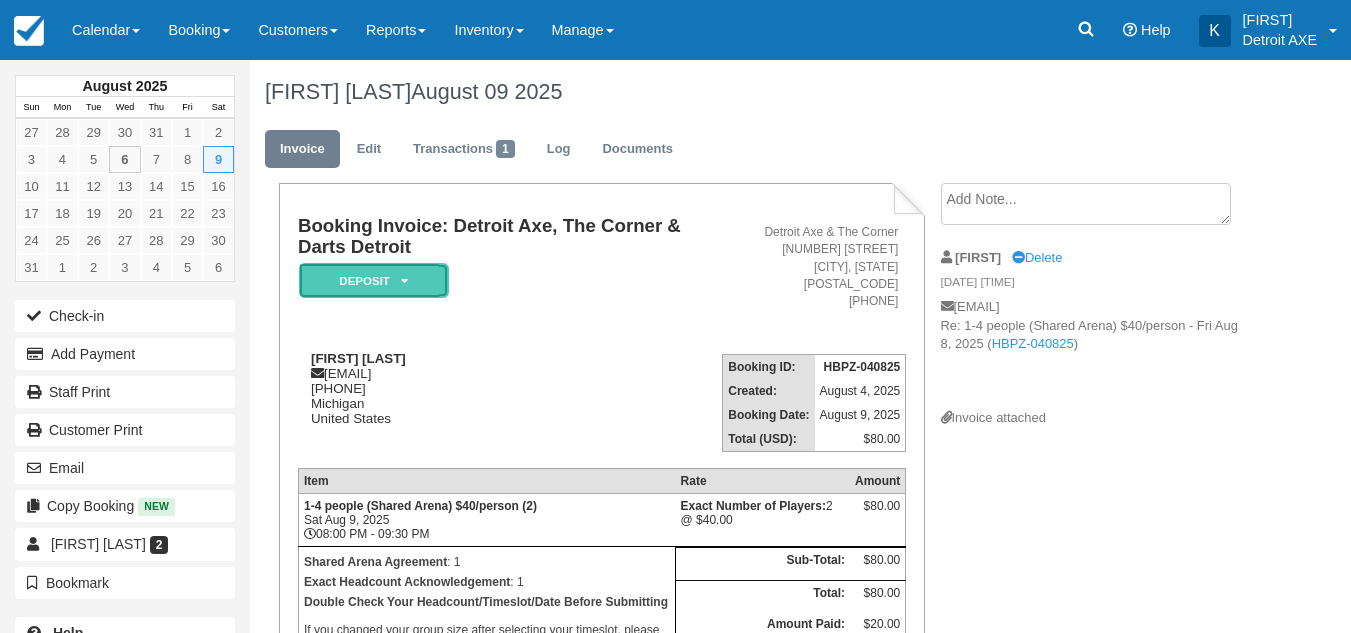 click on "Deposit" at bounding box center [374, 280] 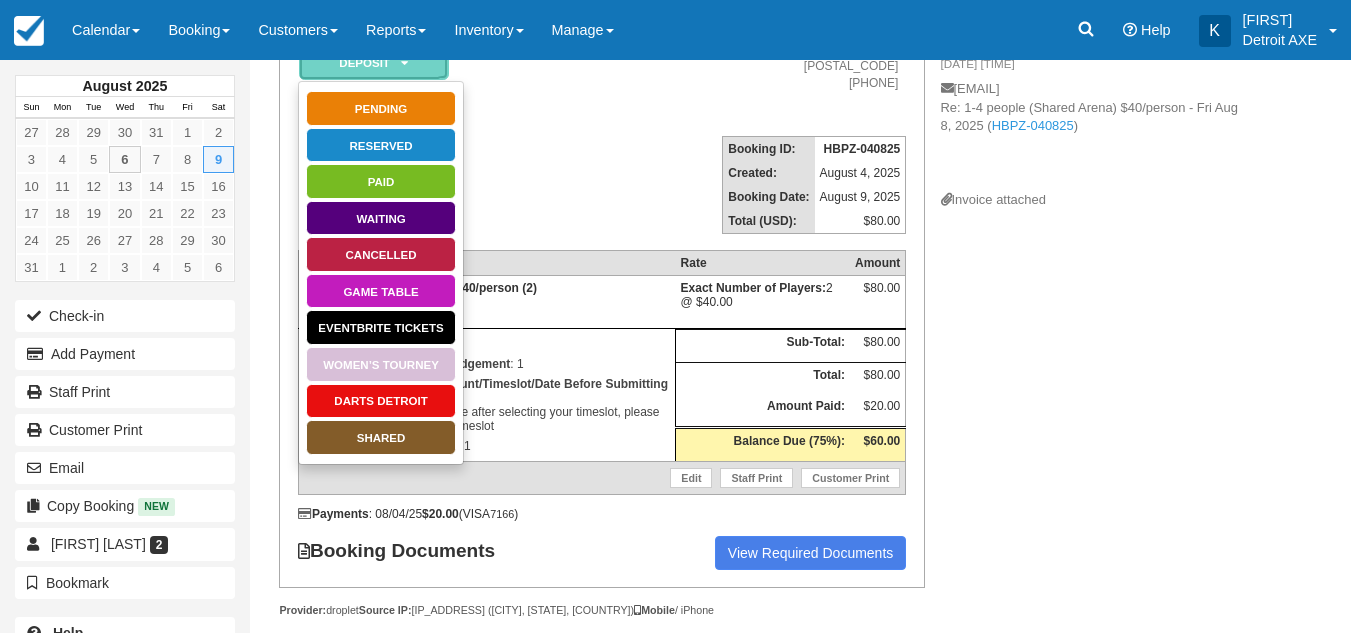 scroll, scrollTop: 219, scrollLeft: 0, axis: vertical 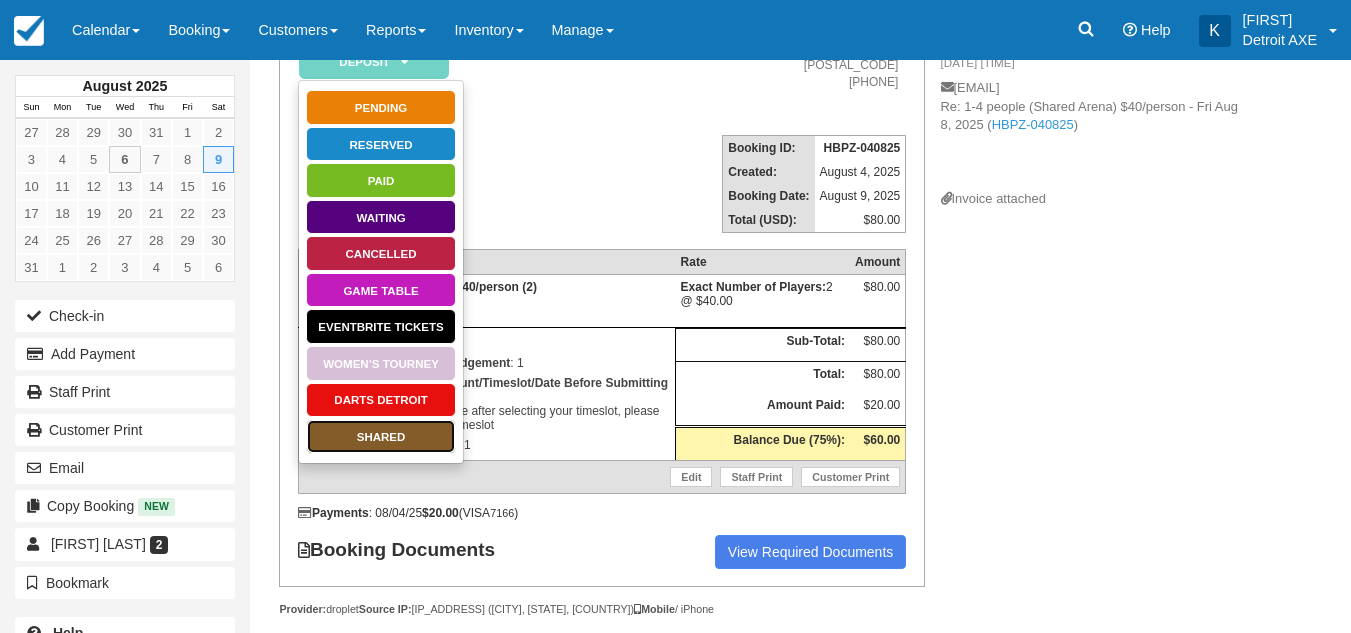 click on "SHARED" at bounding box center [381, 436] 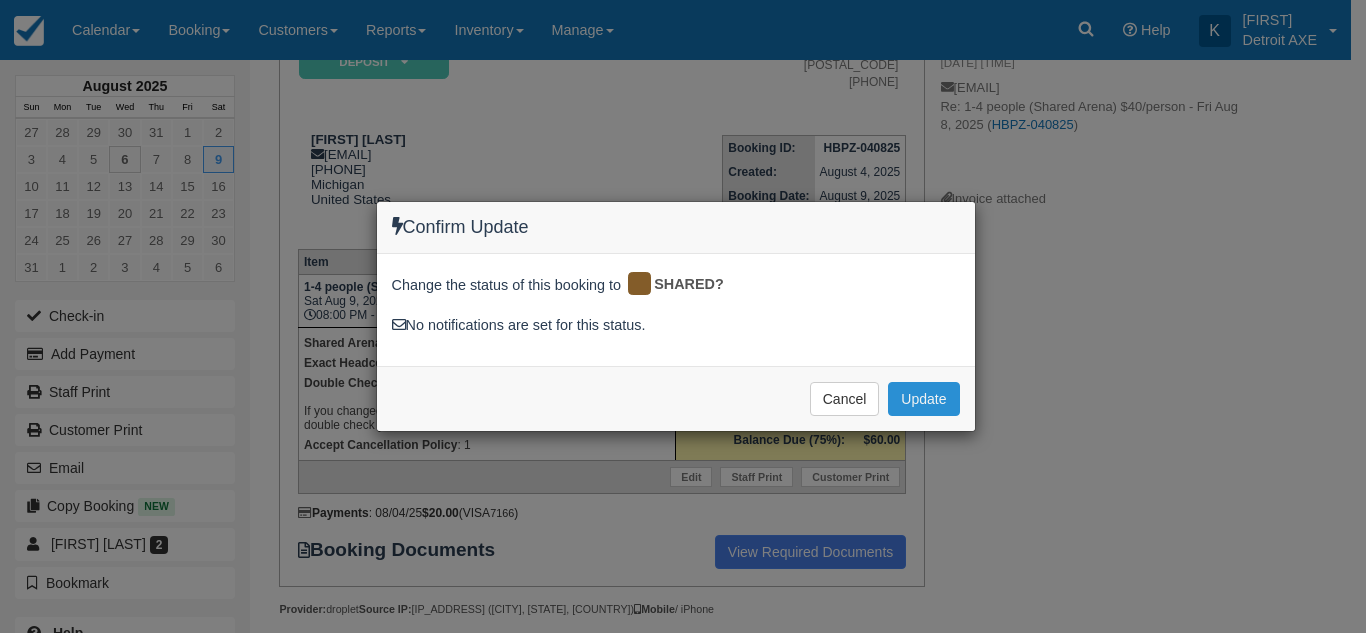 click on "Update" at bounding box center (923, 399) 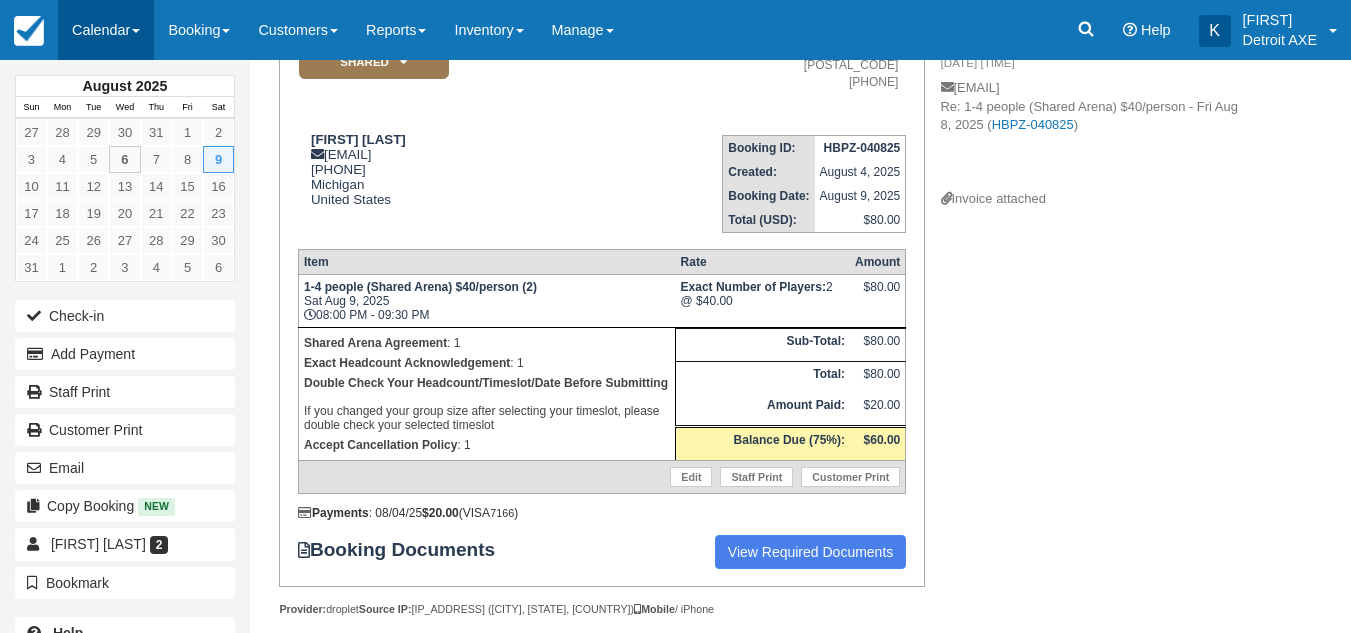 click on "Calendar" at bounding box center (106, 30) 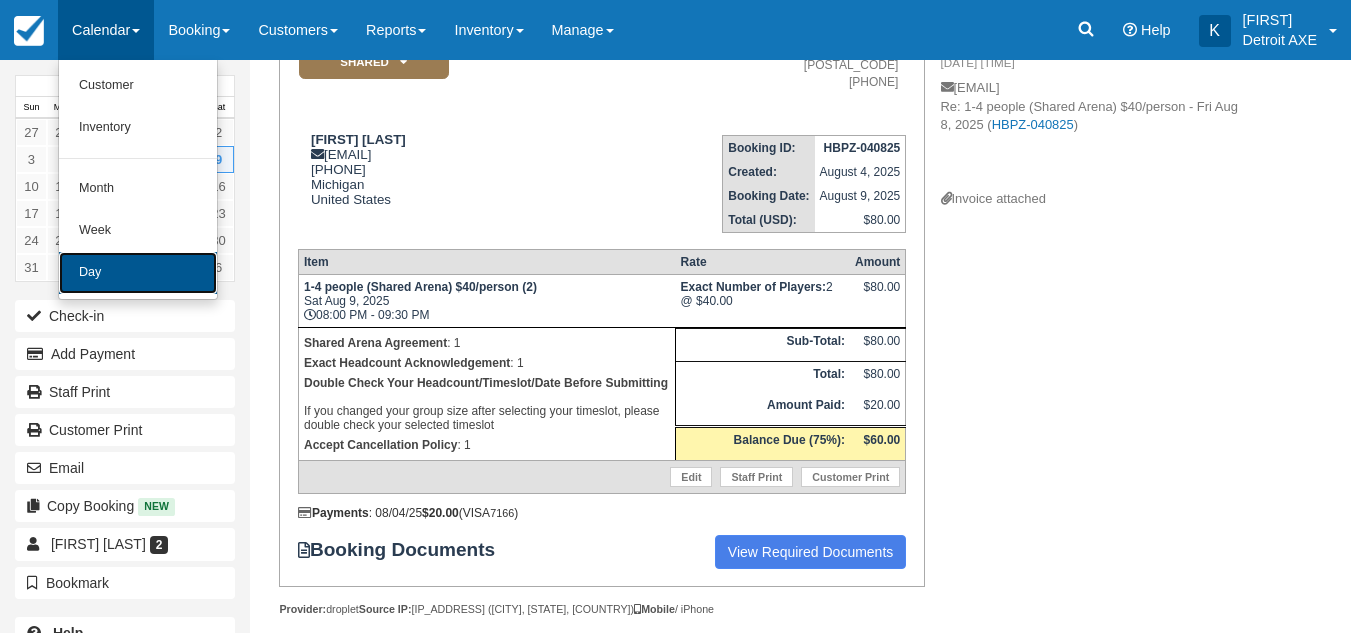 click on "Day" at bounding box center (138, 273) 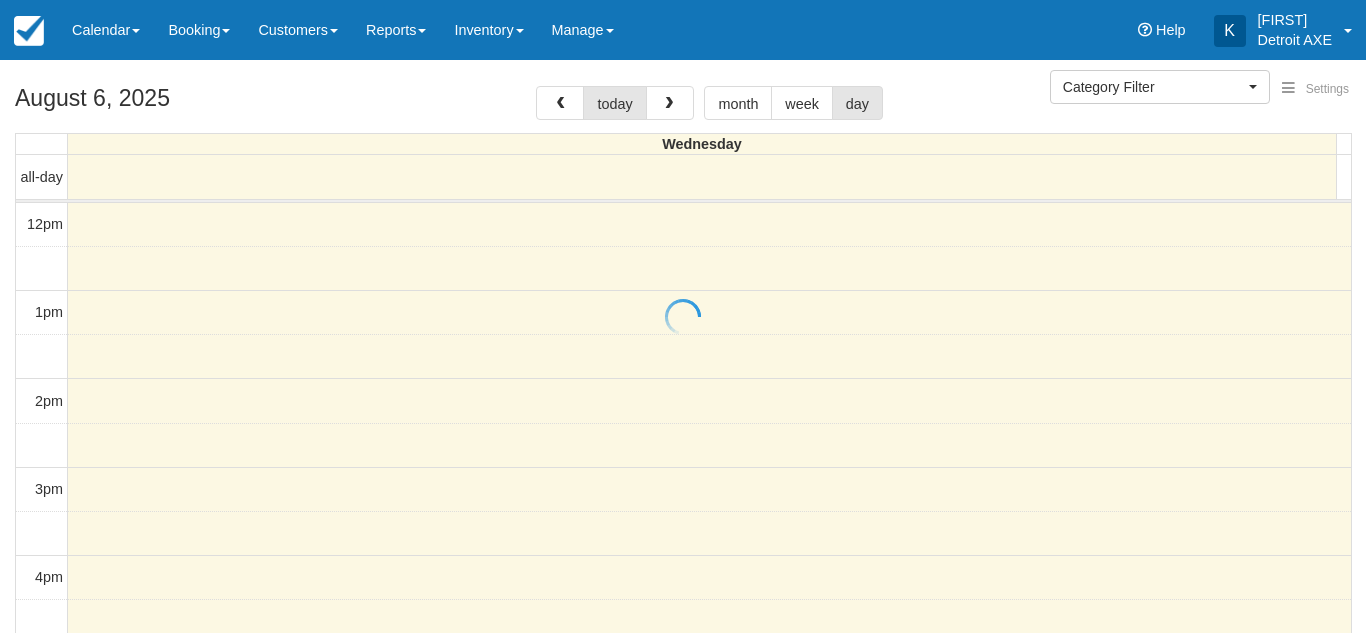 select 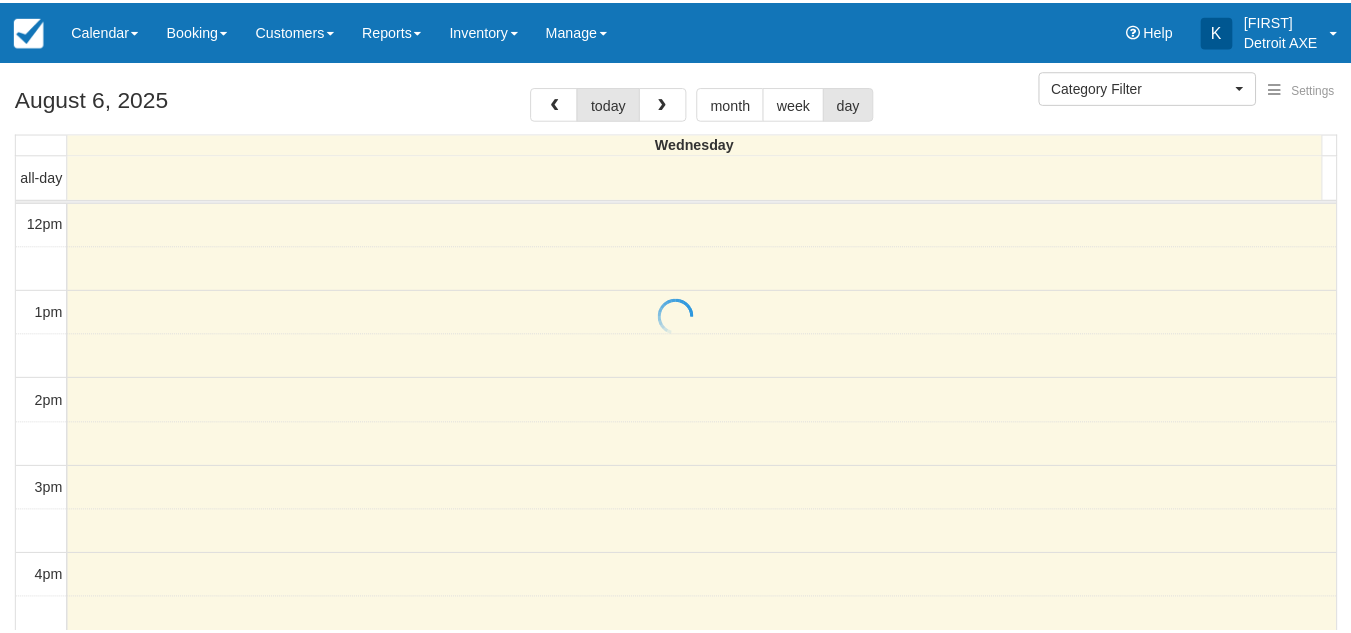 scroll, scrollTop: 0, scrollLeft: 0, axis: both 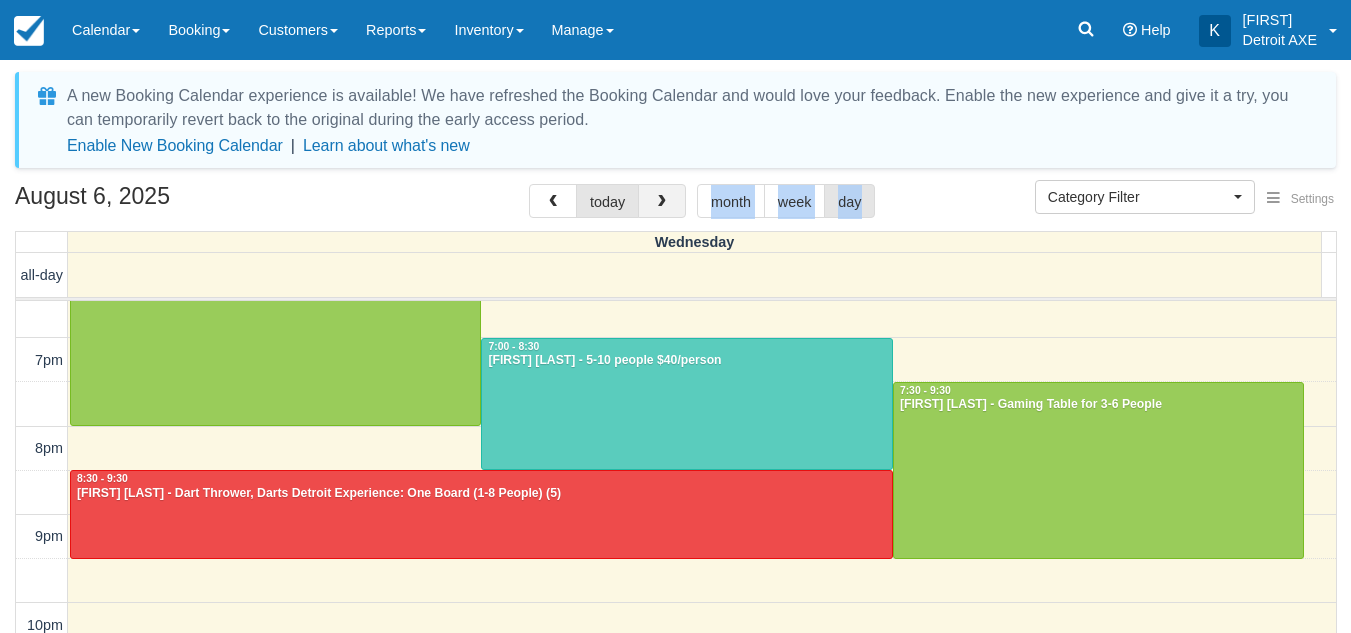 drag, startPoint x: 644, startPoint y: 220, endPoint x: 682, endPoint y: 207, distance: 40.16217 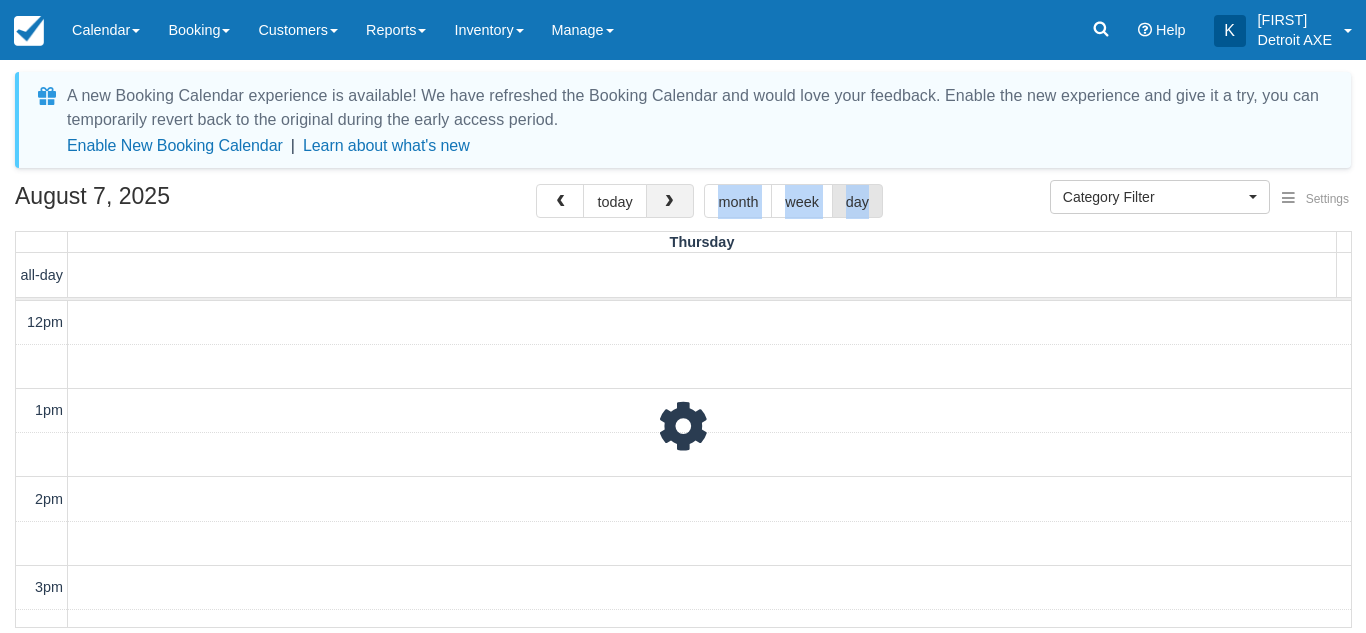 scroll, scrollTop: 620, scrollLeft: 0, axis: vertical 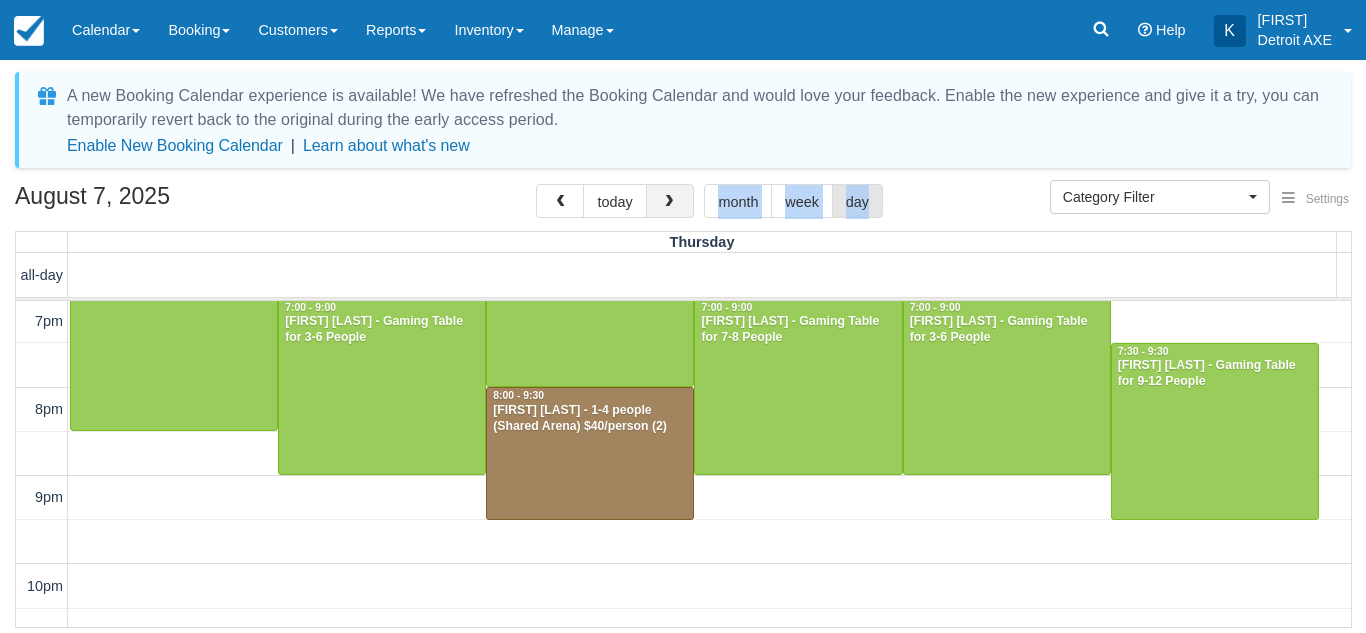 click at bounding box center (670, 201) 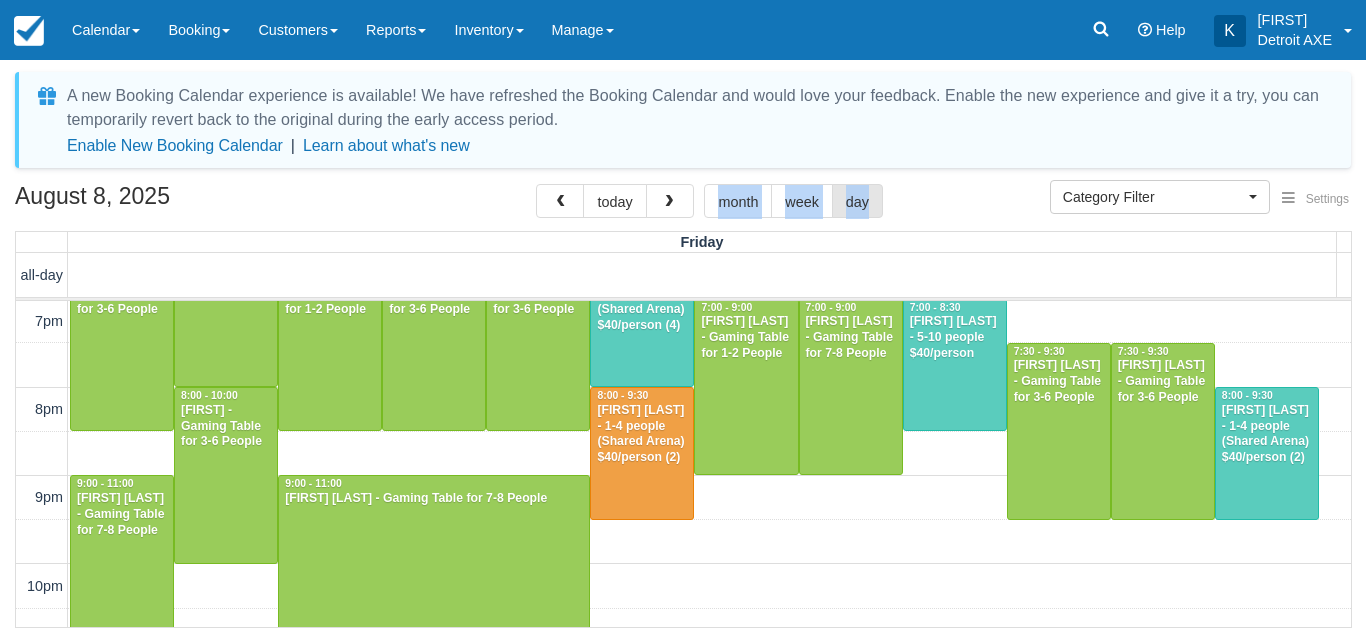 scroll, scrollTop: 675, scrollLeft: 0, axis: vertical 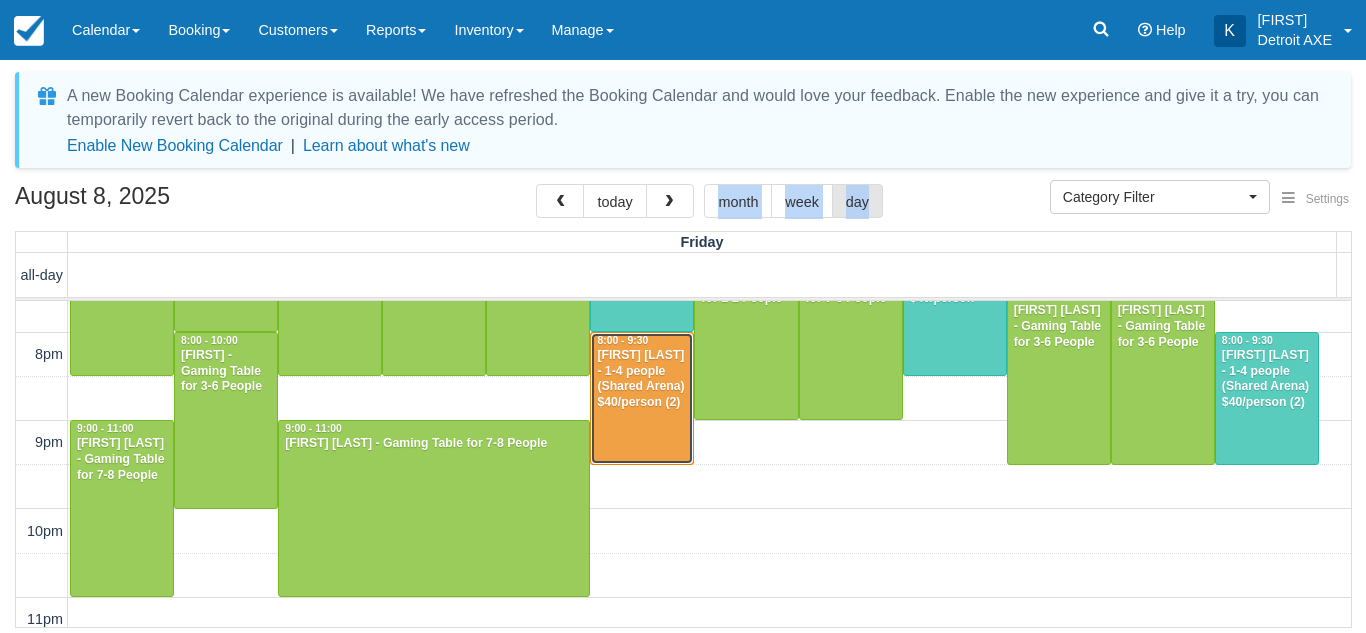 click on "Evan Bucchanan - 1-4 people (Shared Arena) $40/person (2)" at bounding box center (642, 380) 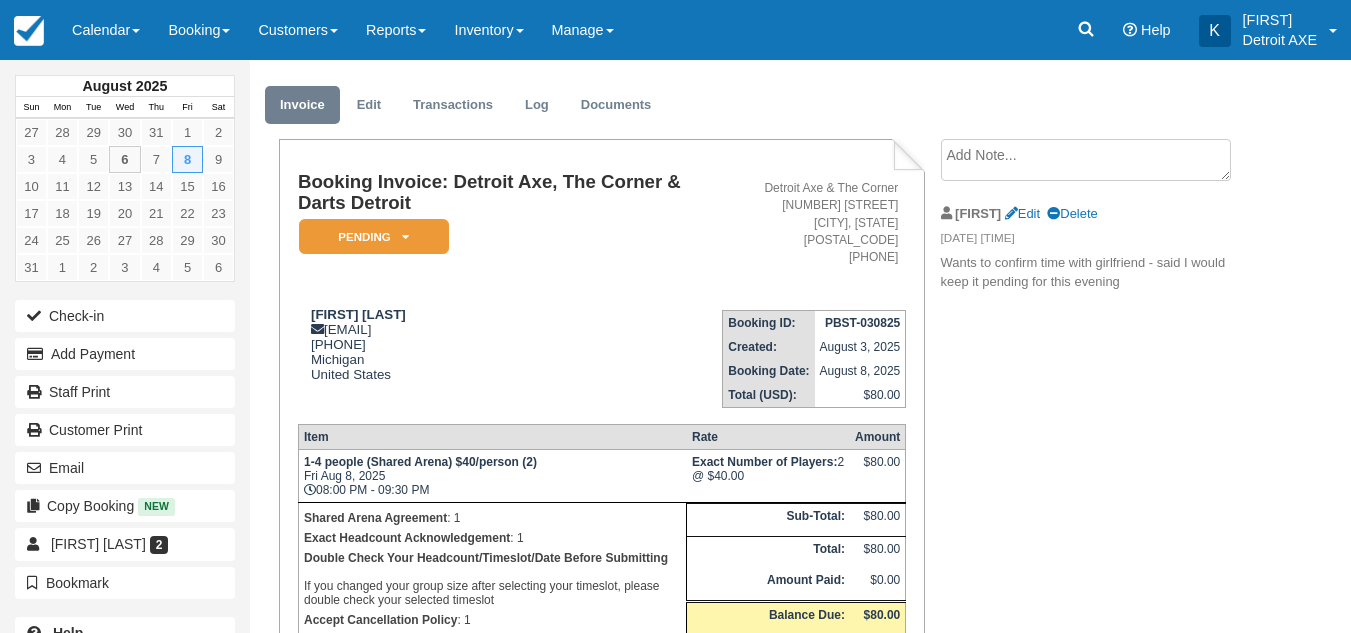 scroll, scrollTop: 45, scrollLeft: 0, axis: vertical 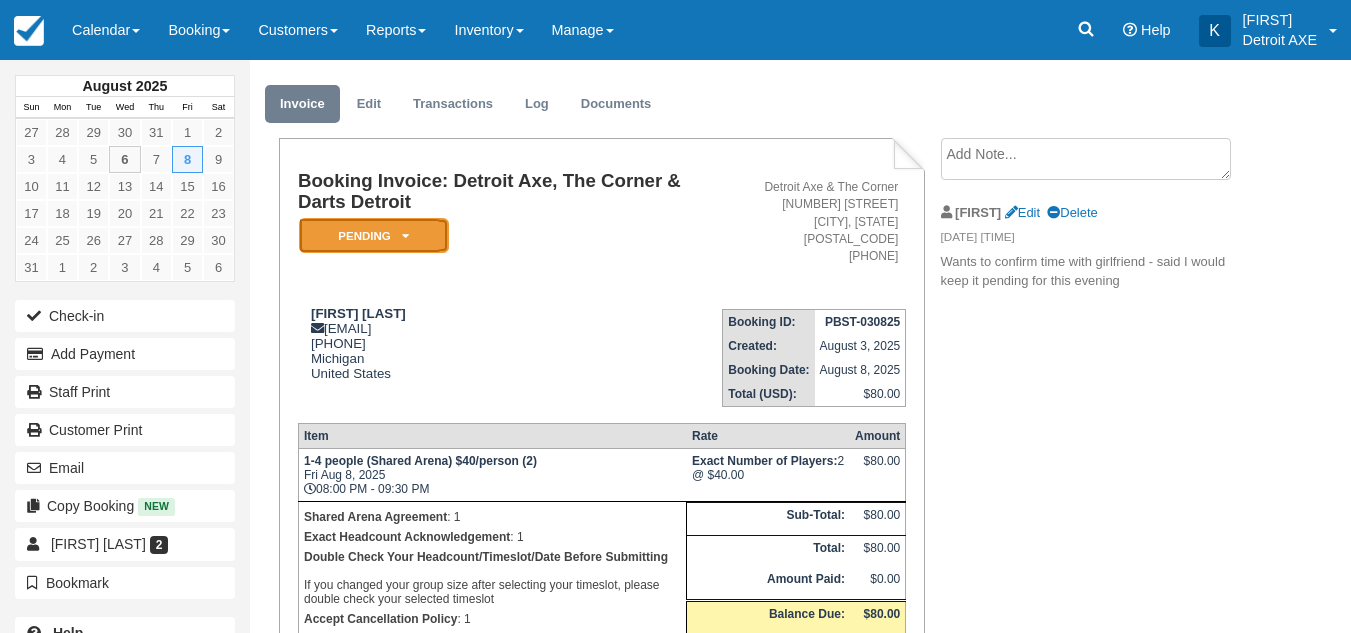 click on "Pending" at bounding box center [374, 235] 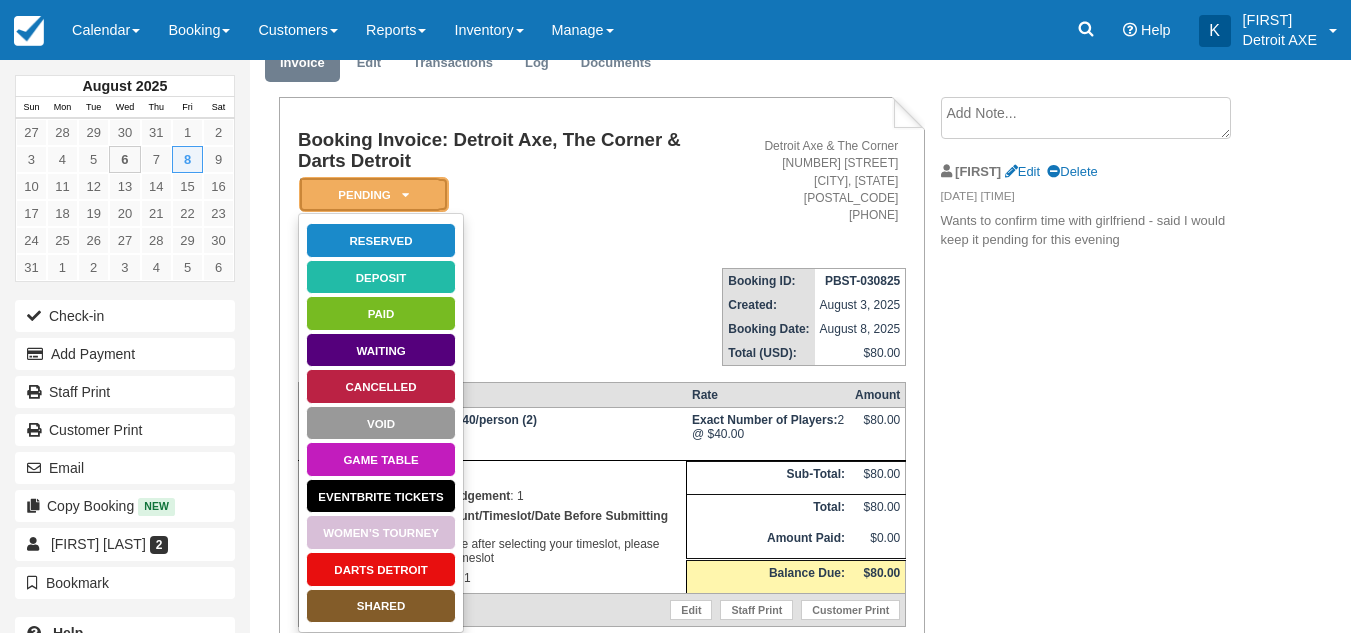 scroll, scrollTop: 91, scrollLeft: 0, axis: vertical 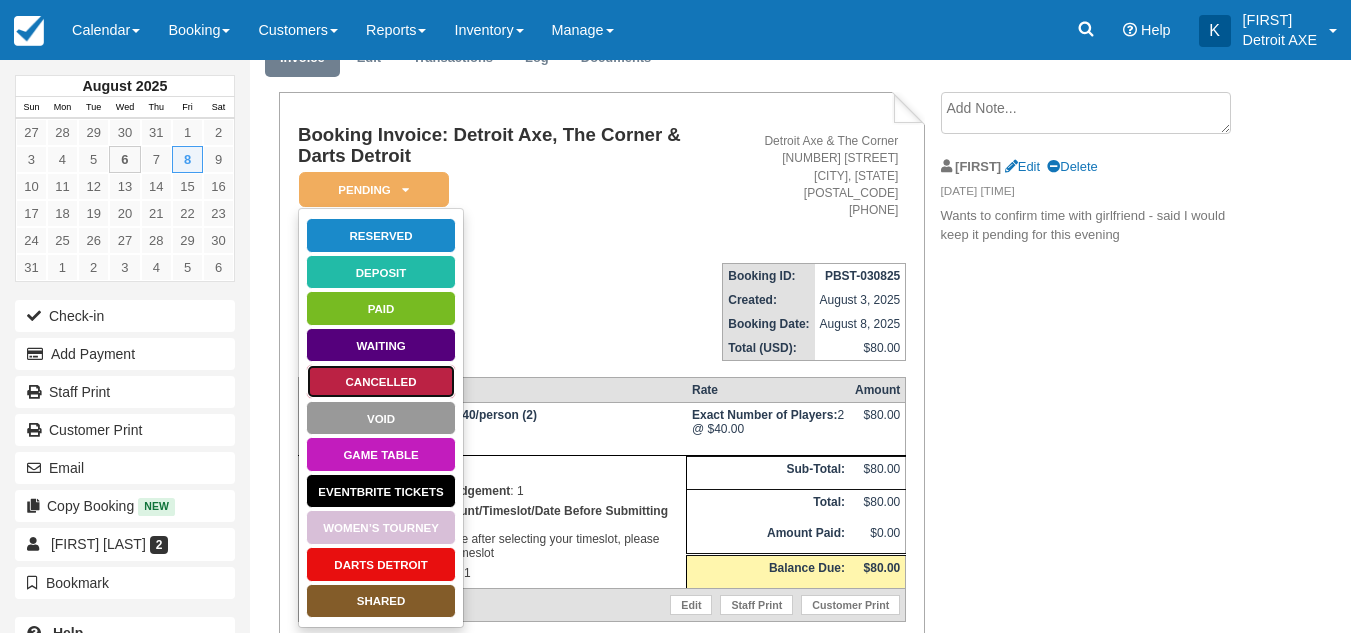 click on "Cancelled" at bounding box center [381, 381] 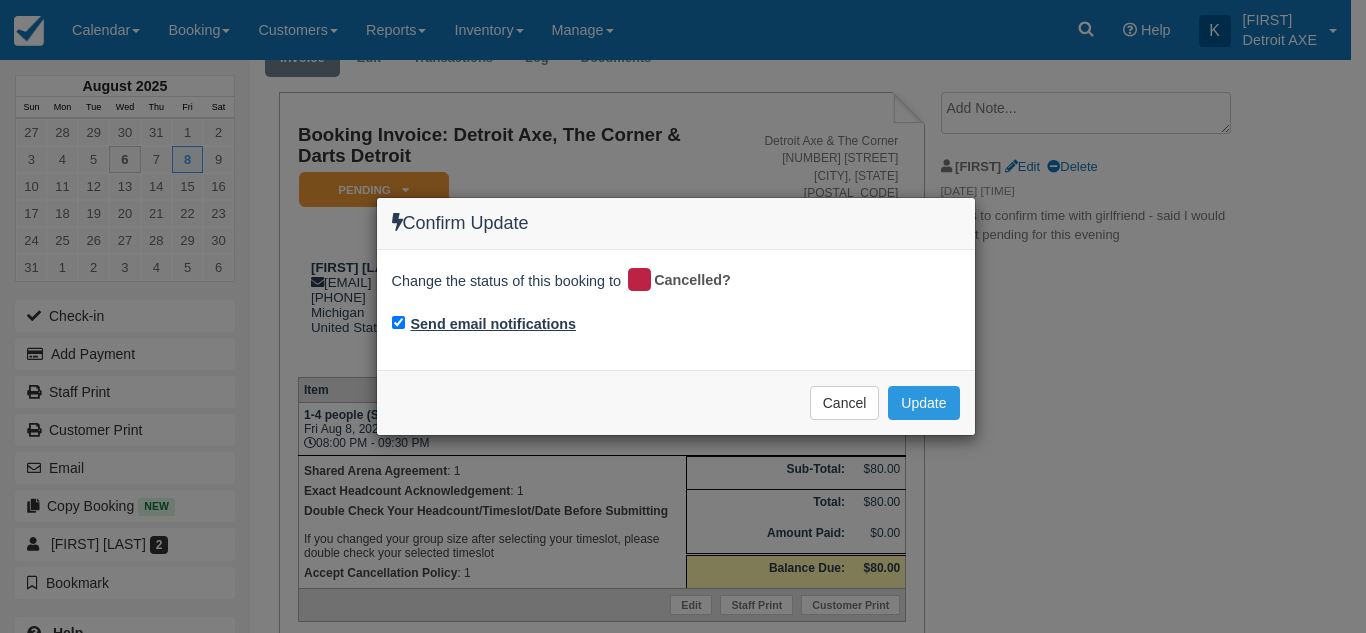 click on "Send email notifications" at bounding box center (494, 324) 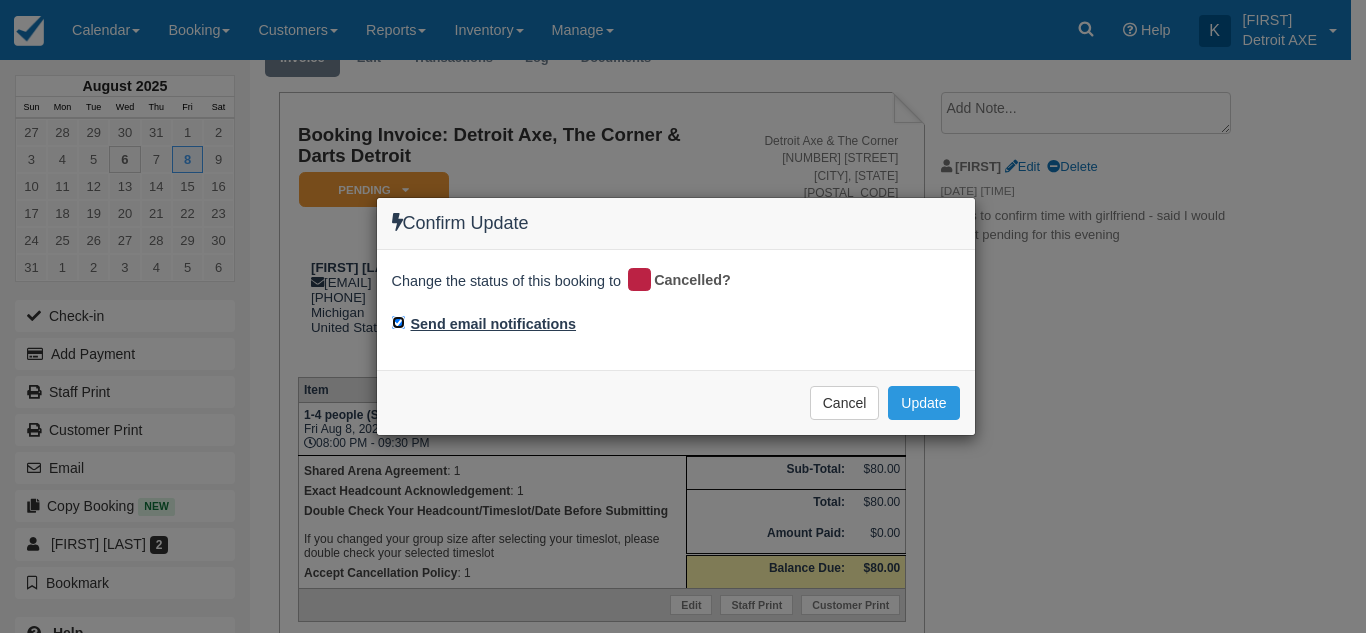 click on "Send email notifications" at bounding box center [398, 322] 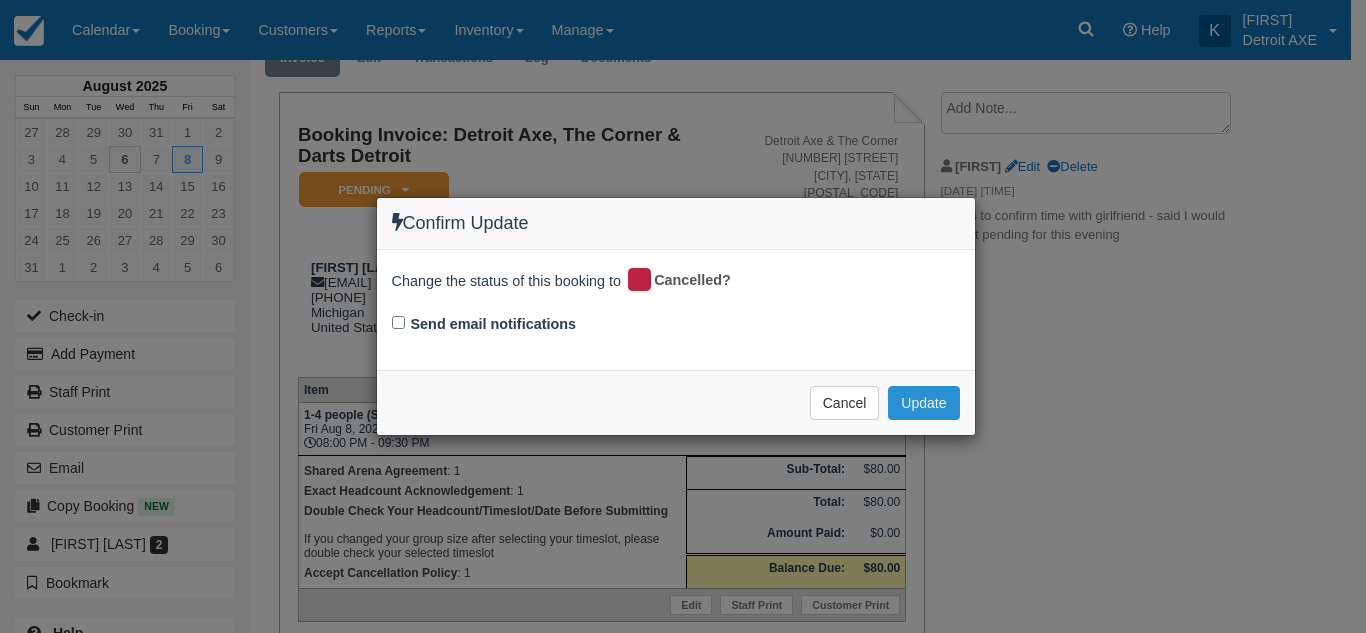 click on "Update" at bounding box center (923, 403) 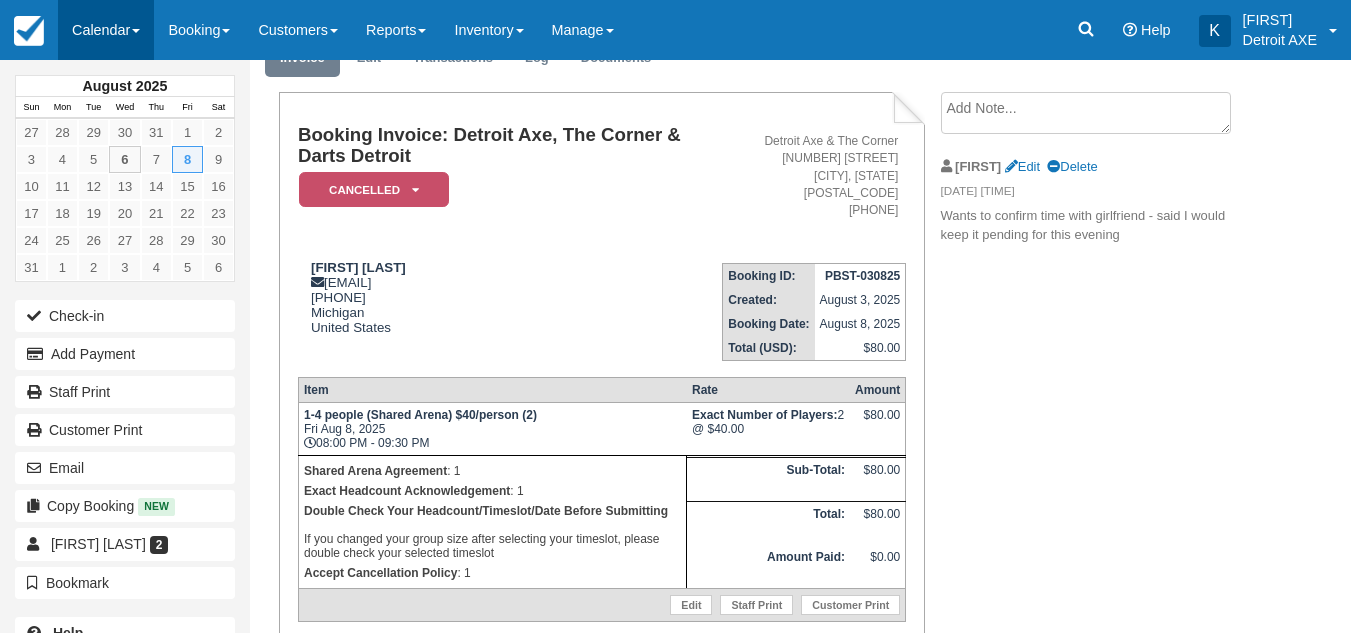 click on "Calendar" at bounding box center [106, 30] 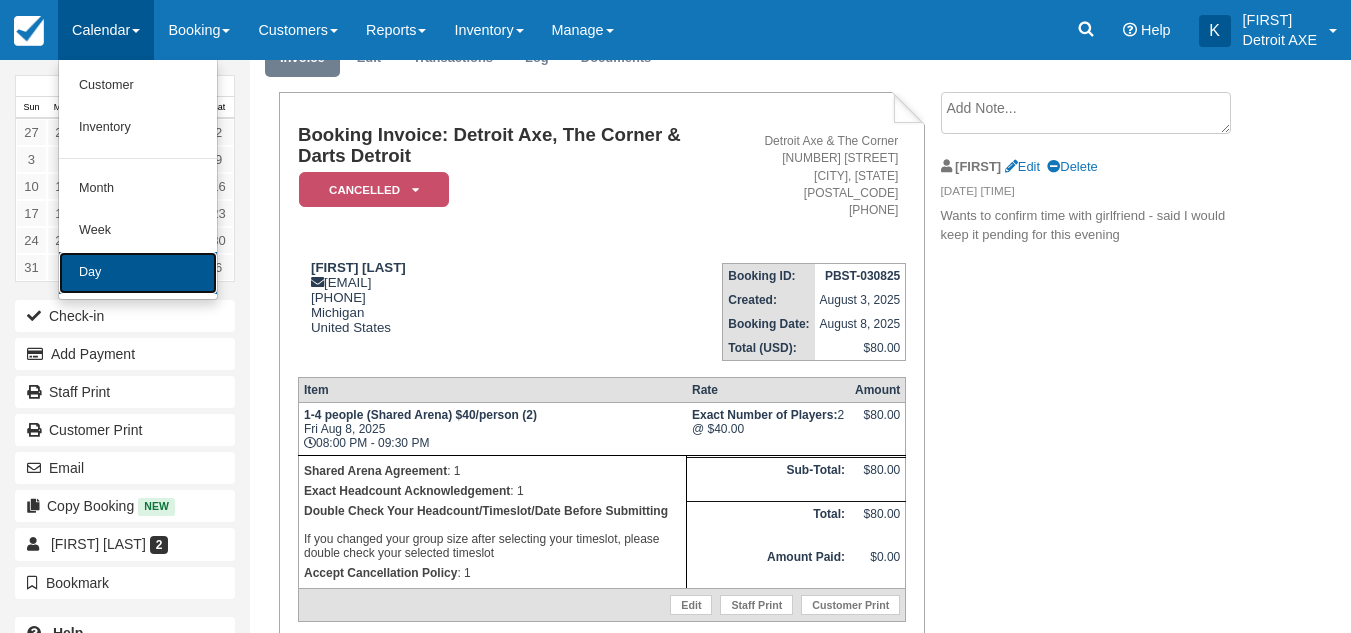 click on "Day" at bounding box center [138, 273] 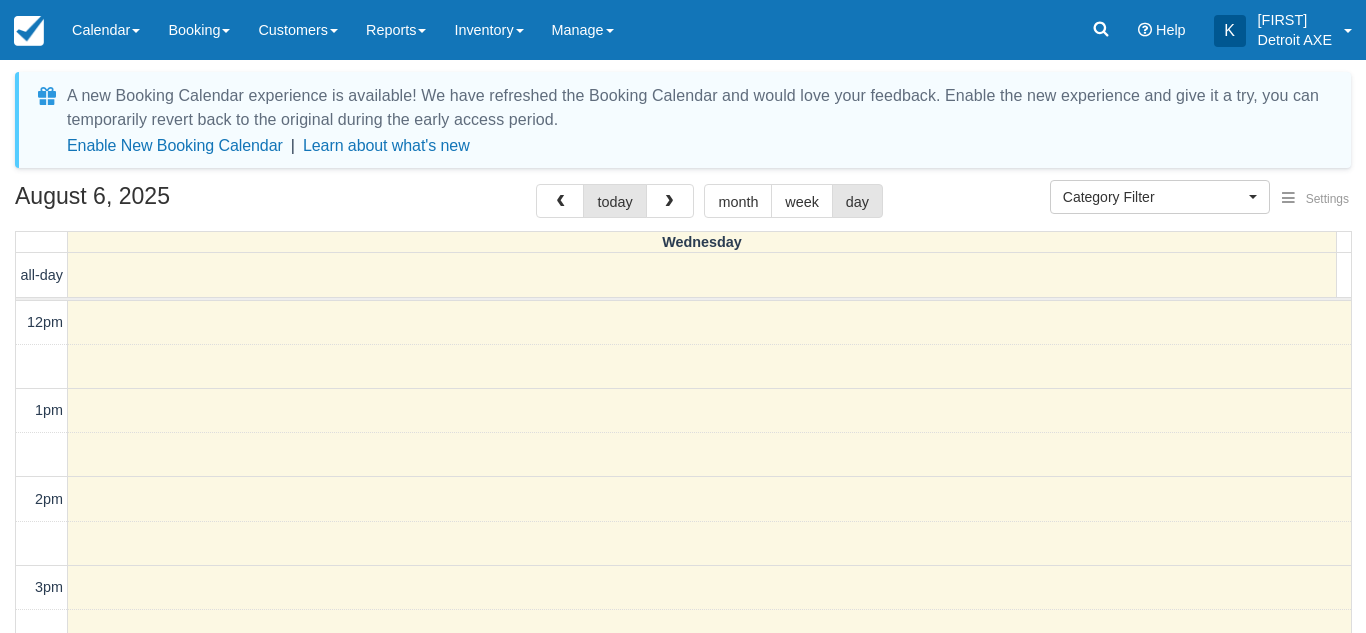 select 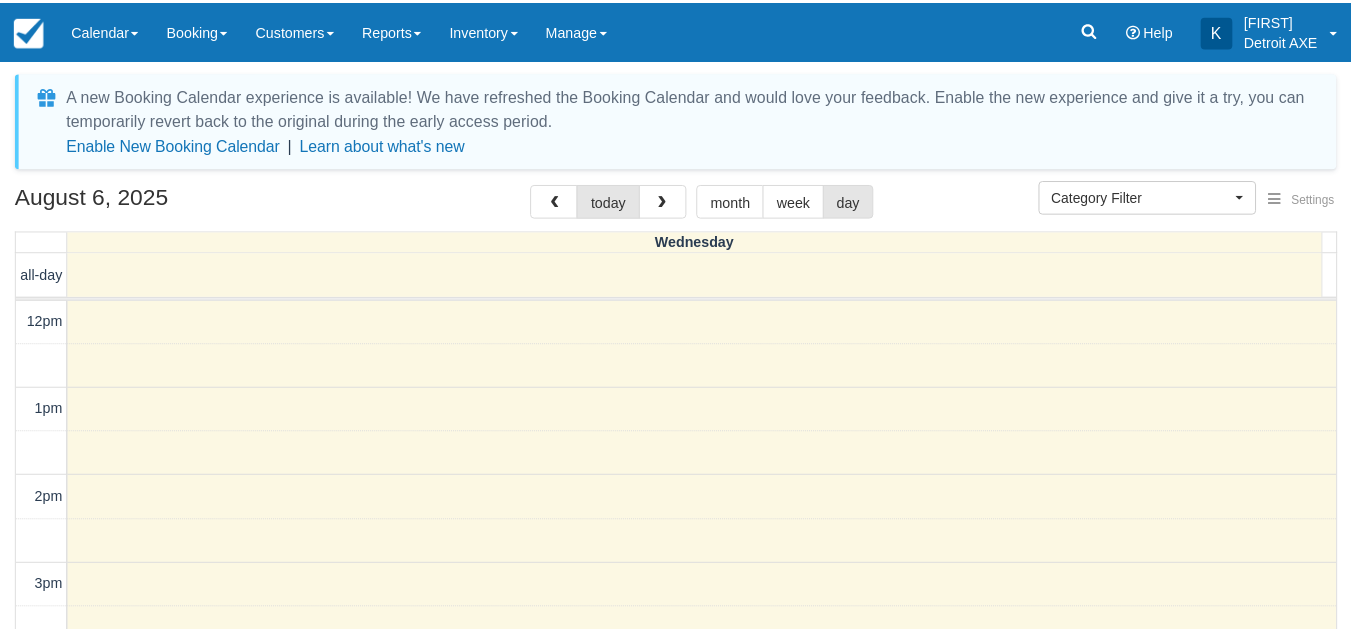 scroll, scrollTop: 0, scrollLeft: 0, axis: both 